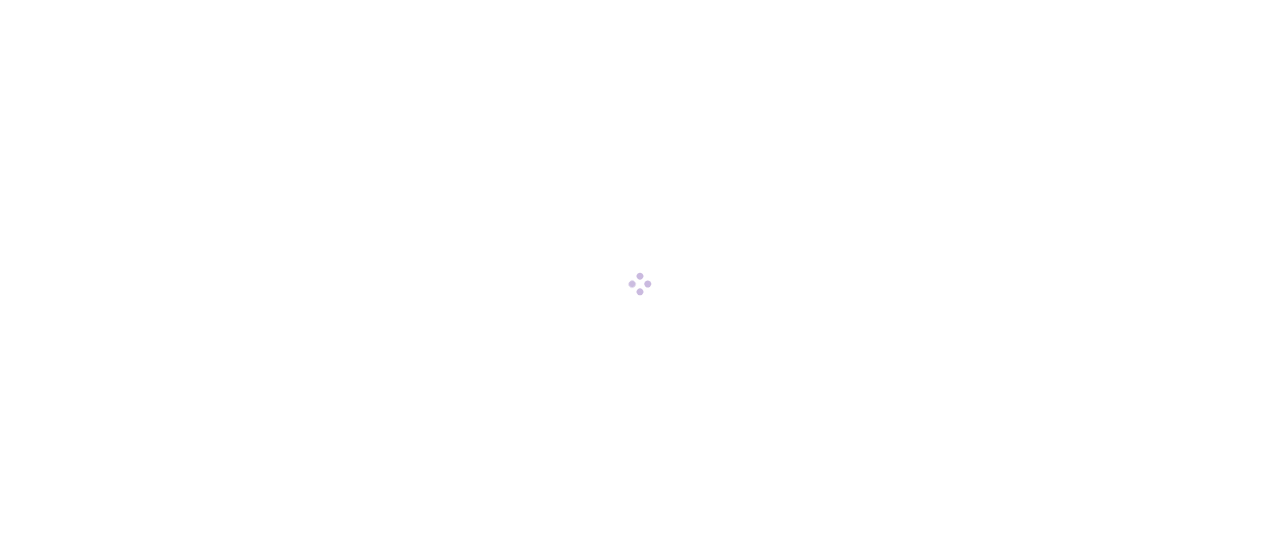 scroll, scrollTop: 0, scrollLeft: 0, axis: both 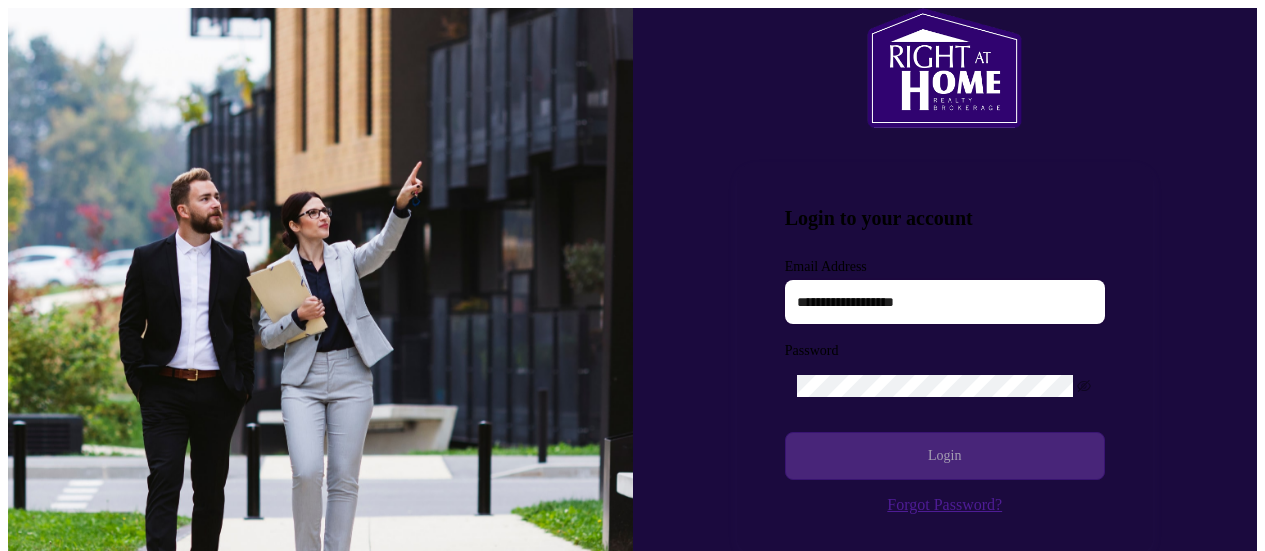 type on "**********" 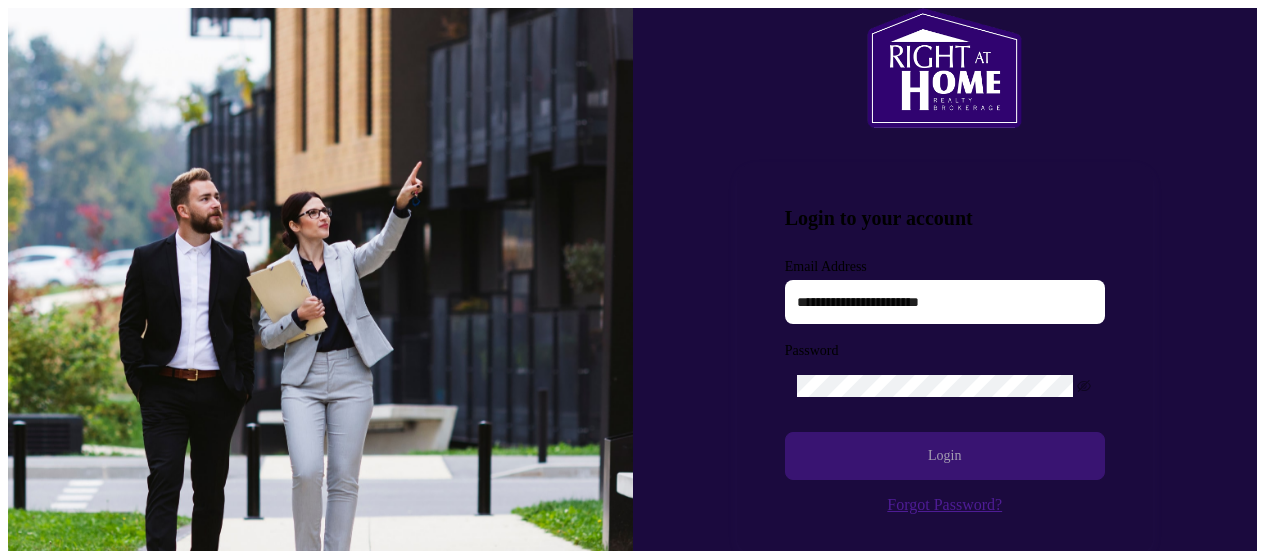 click on "Login" at bounding box center [944, 456] 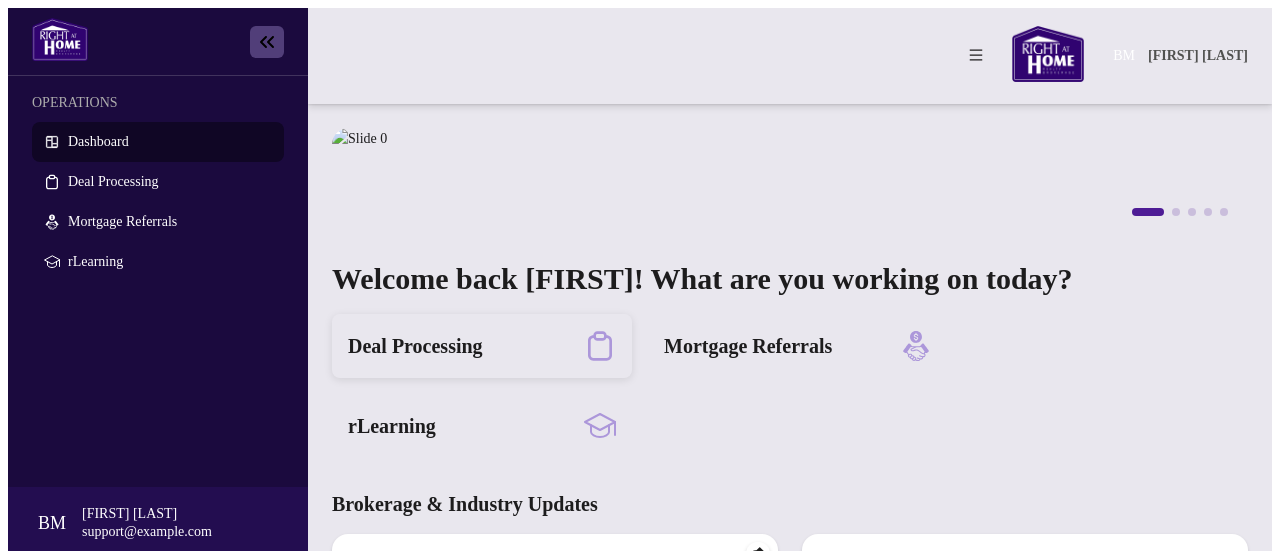 click on "Deal Processing" at bounding box center [415, 346] 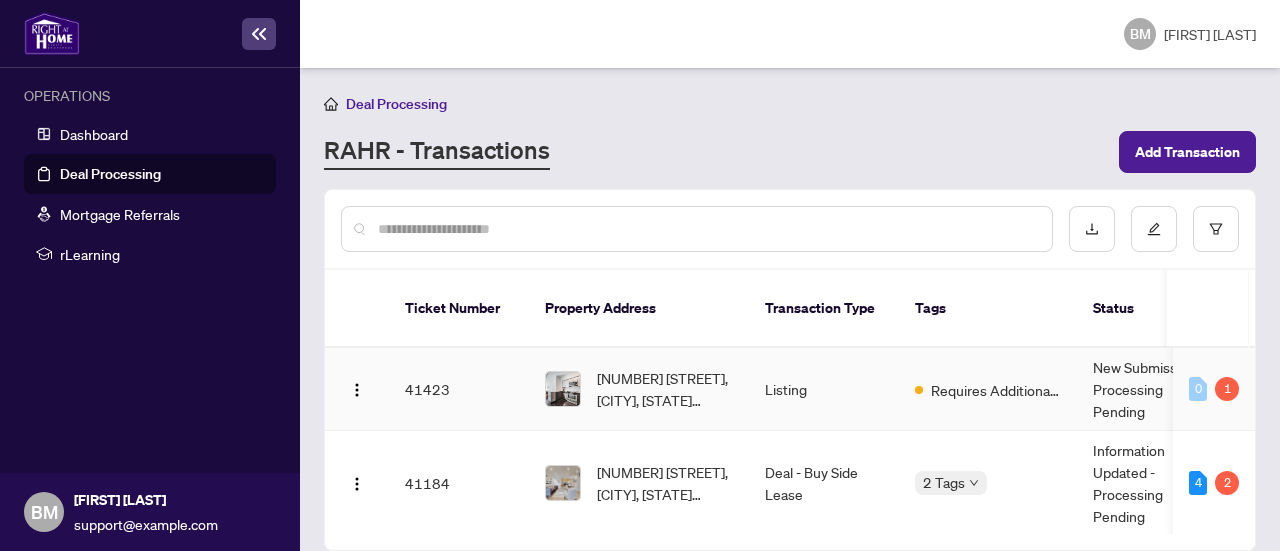 click on "Listing" at bounding box center (824, 389) 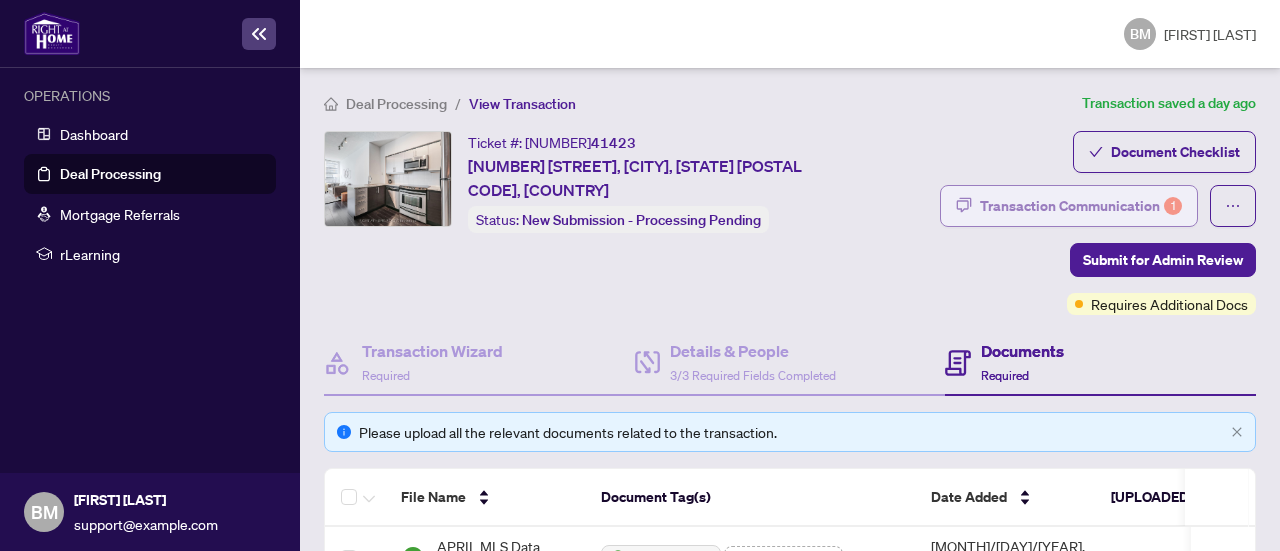 click on "Transaction Communication 1" at bounding box center [1081, 206] 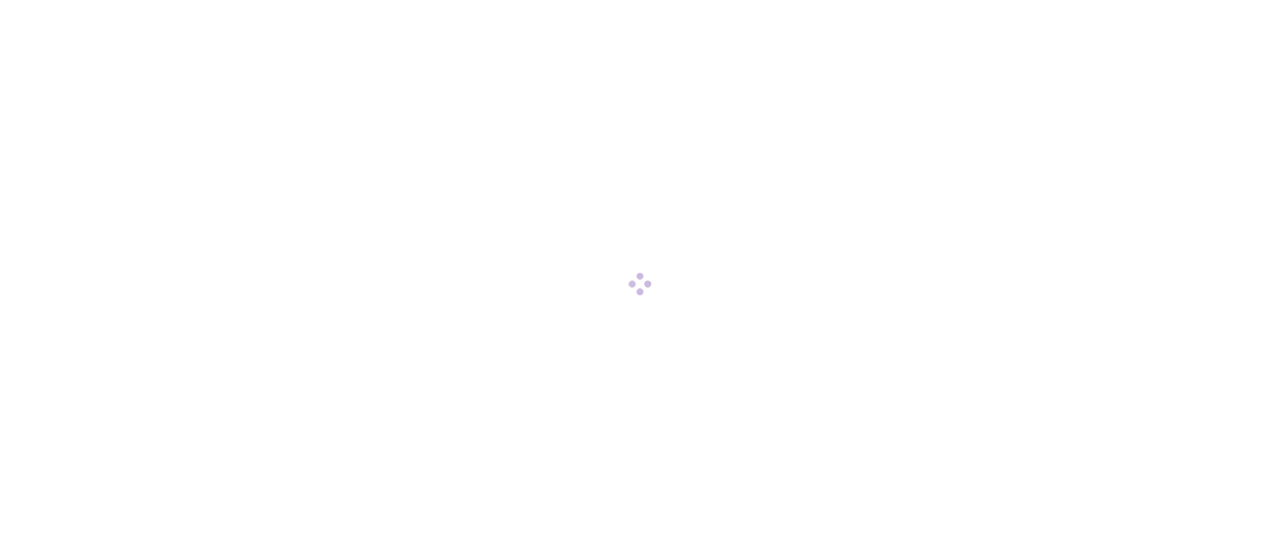scroll, scrollTop: 0, scrollLeft: 0, axis: both 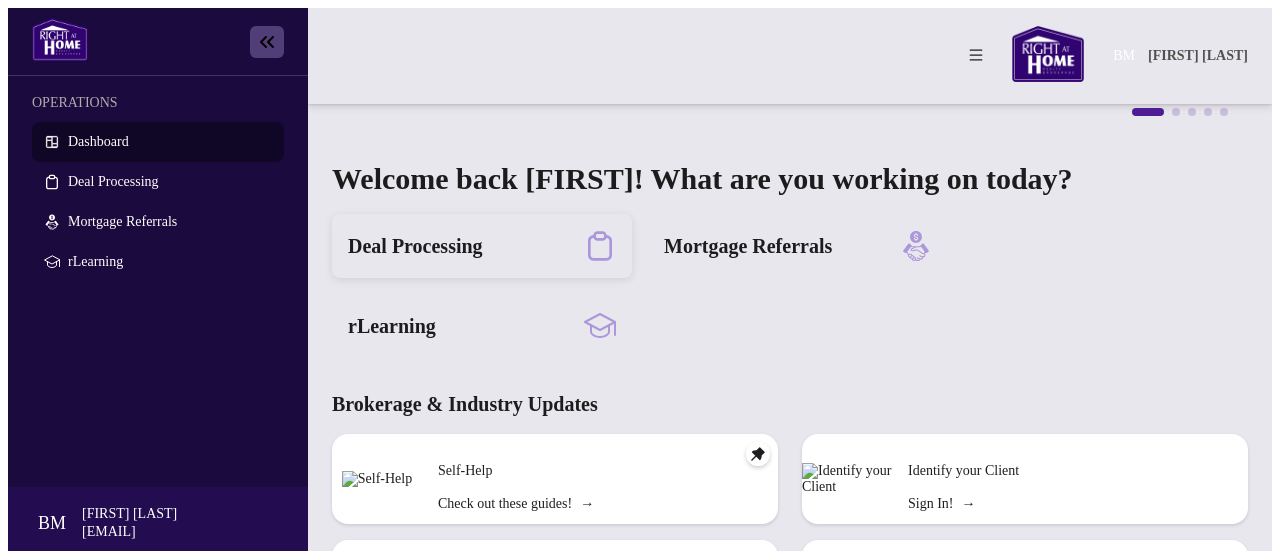click on "Deal Processing" at bounding box center (415, 246) 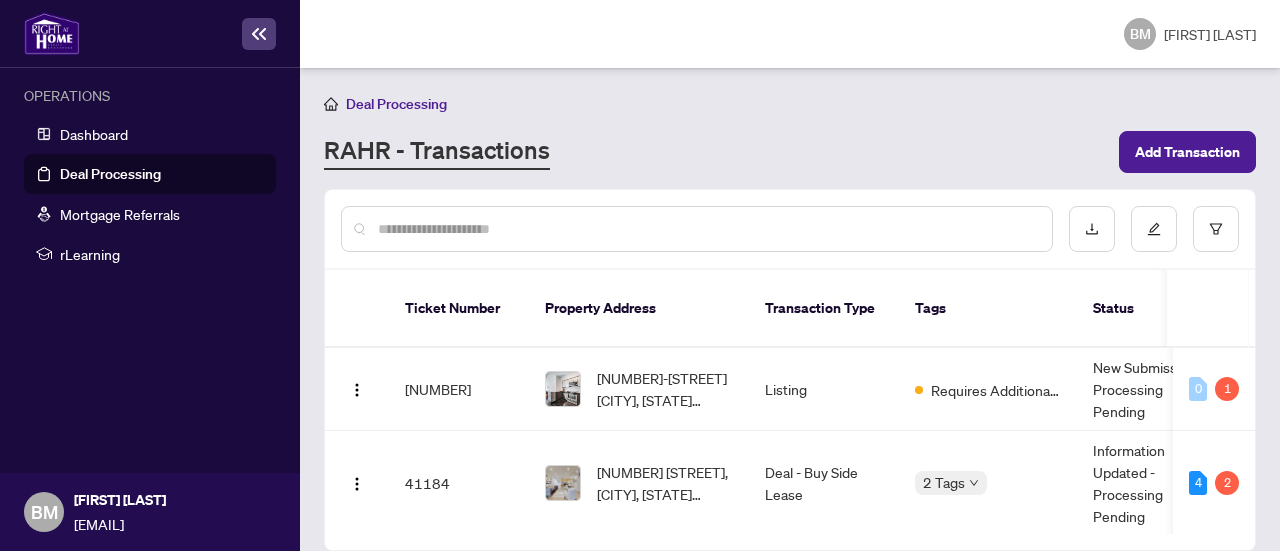 scroll, scrollTop: 1, scrollLeft: 0, axis: vertical 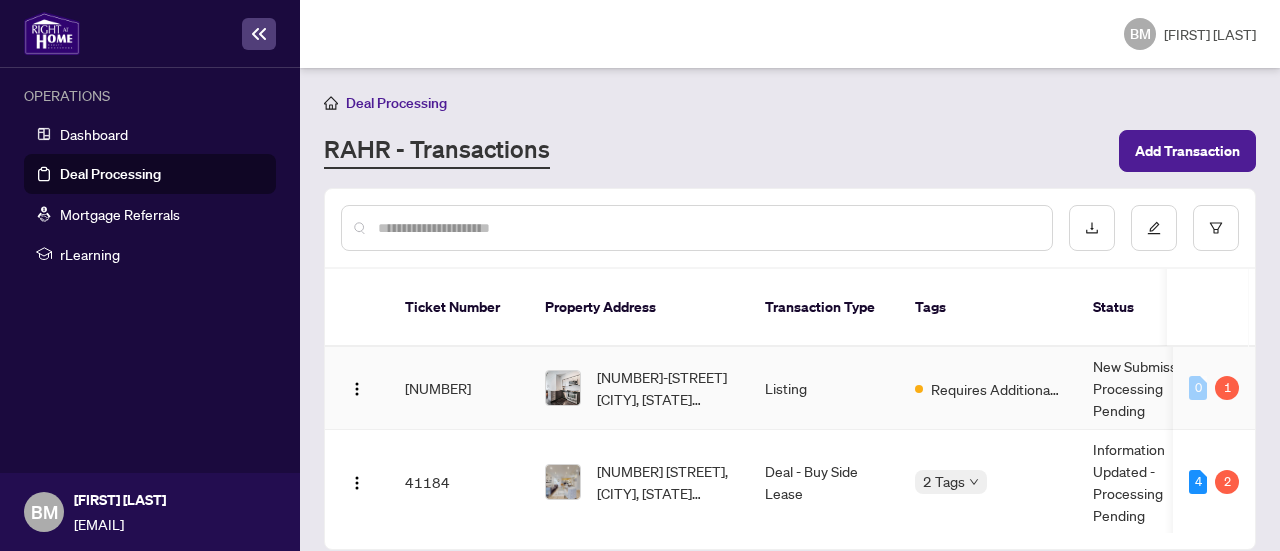 click on "Listing" at bounding box center (824, 388) 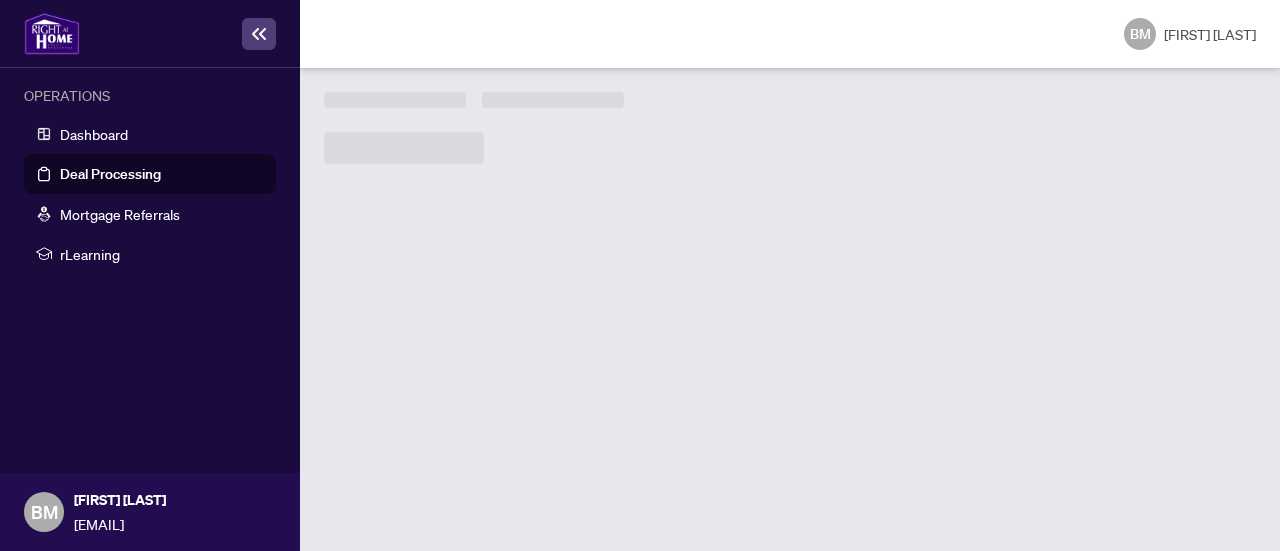 scroll, scrollTop: 0, scrollLeft: 0, axis: both 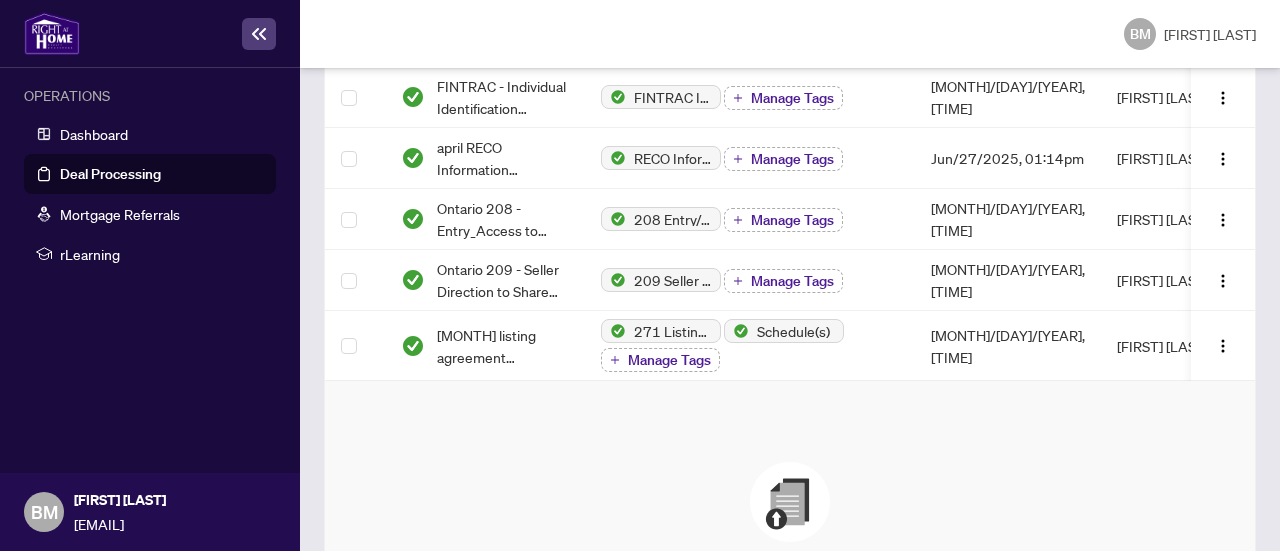 click at bounding box center [790, 502] 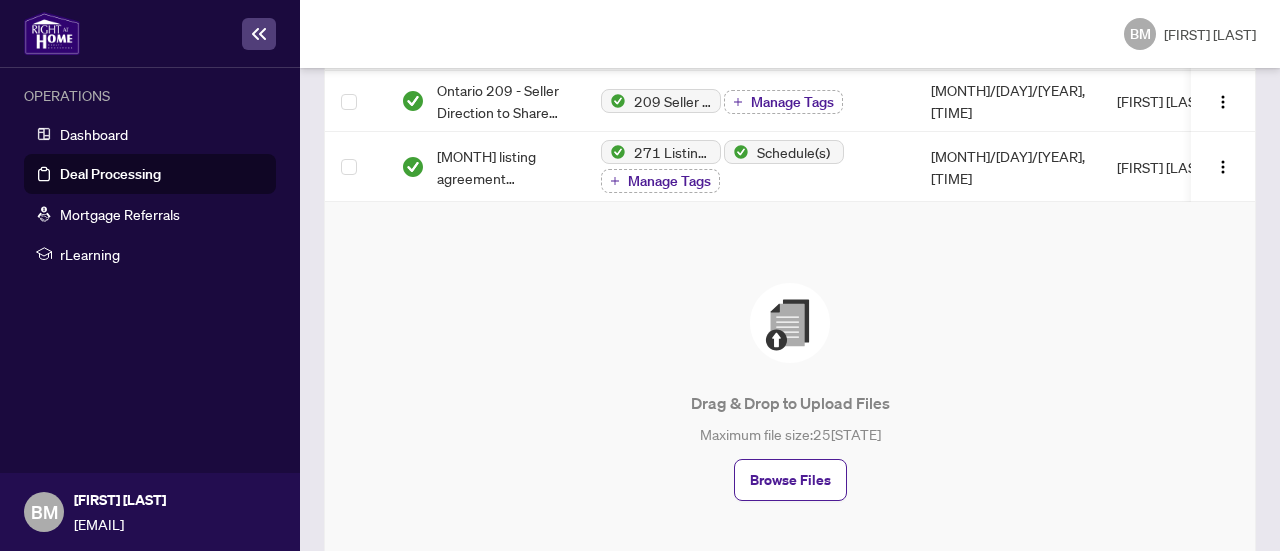 scroll, scrollTop: 721, scrollLeft: 0, axis: vertical 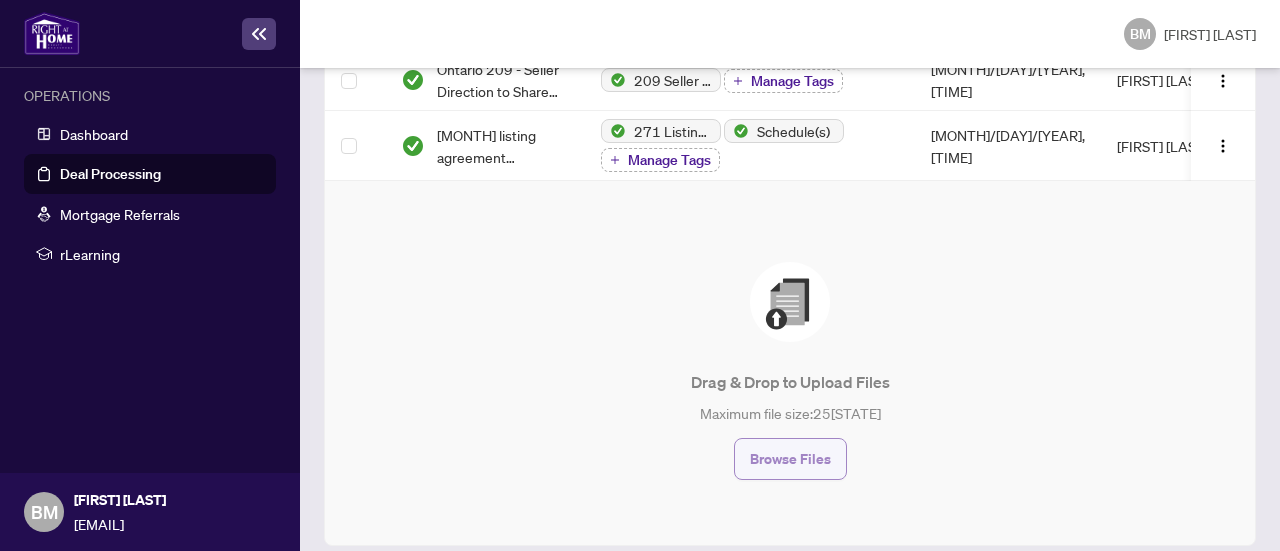click on "Browse Files" at bounding box center (790, 459) 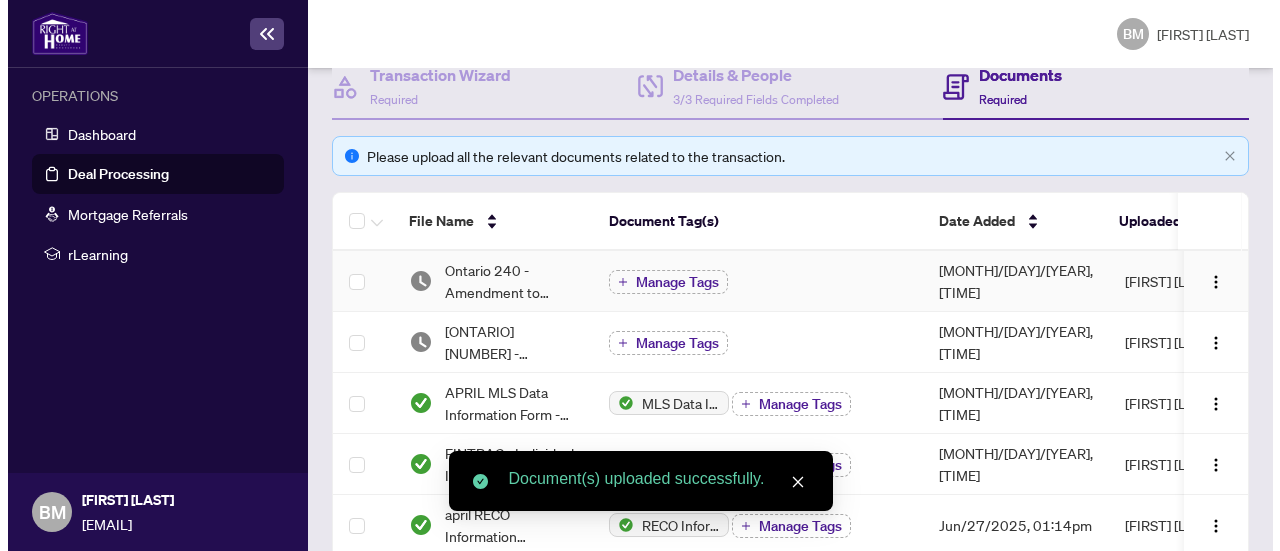scroll, scrollTop: 221, scrollLeft: 0, axis: vertical 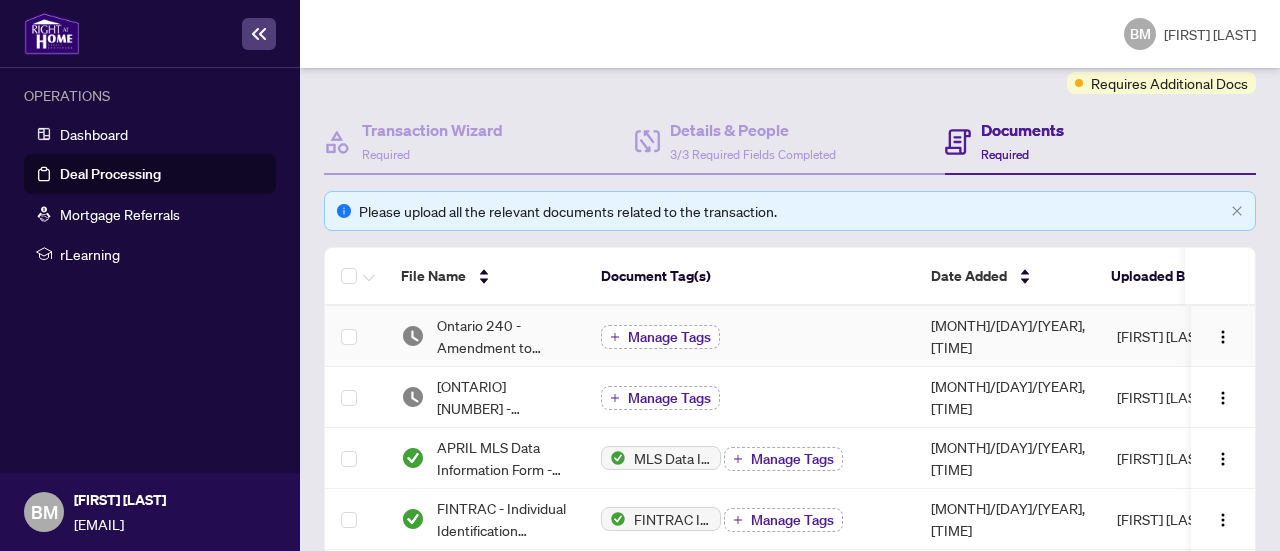 click on "Manage Tags" at bounding box center (669, 337) 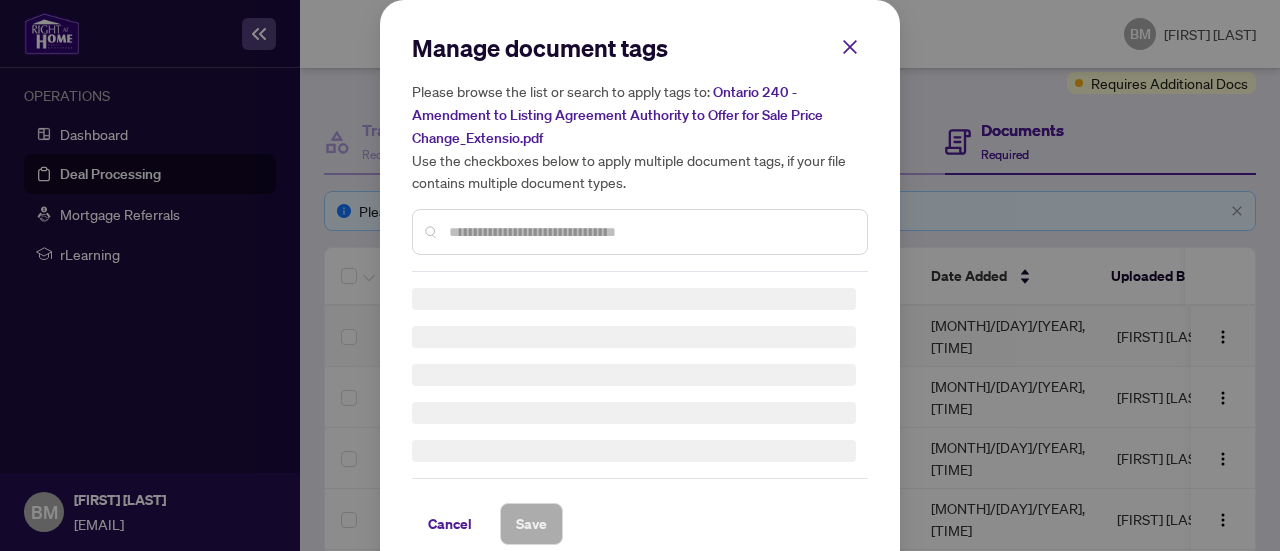 click at bounding box center (650, 232) 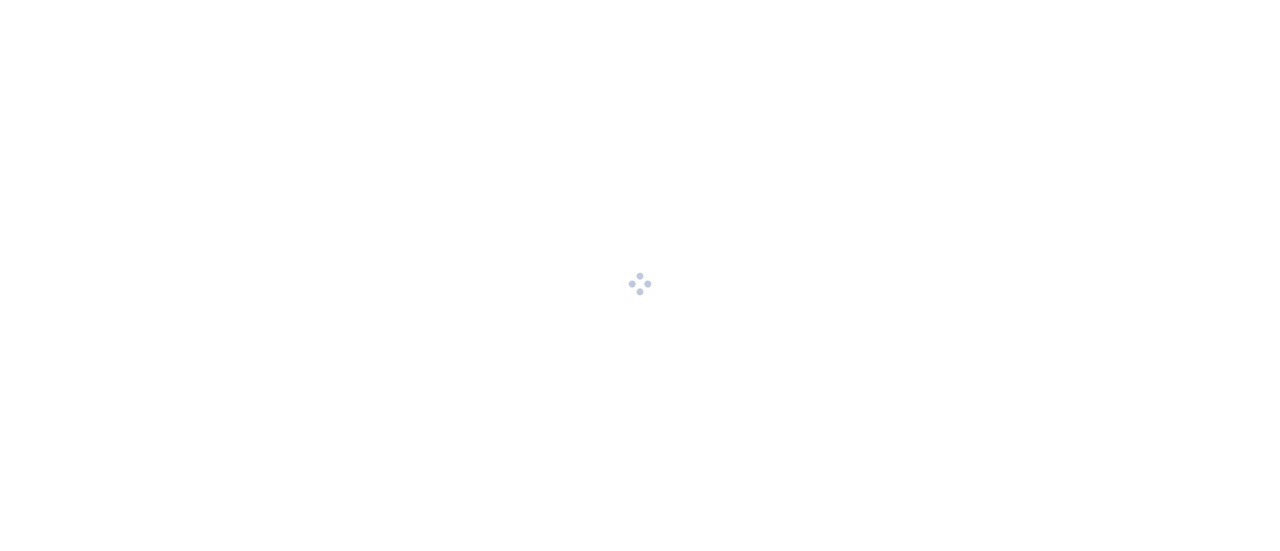 scroll, scrollTop: 0, scrollLeft: 0, axis: both 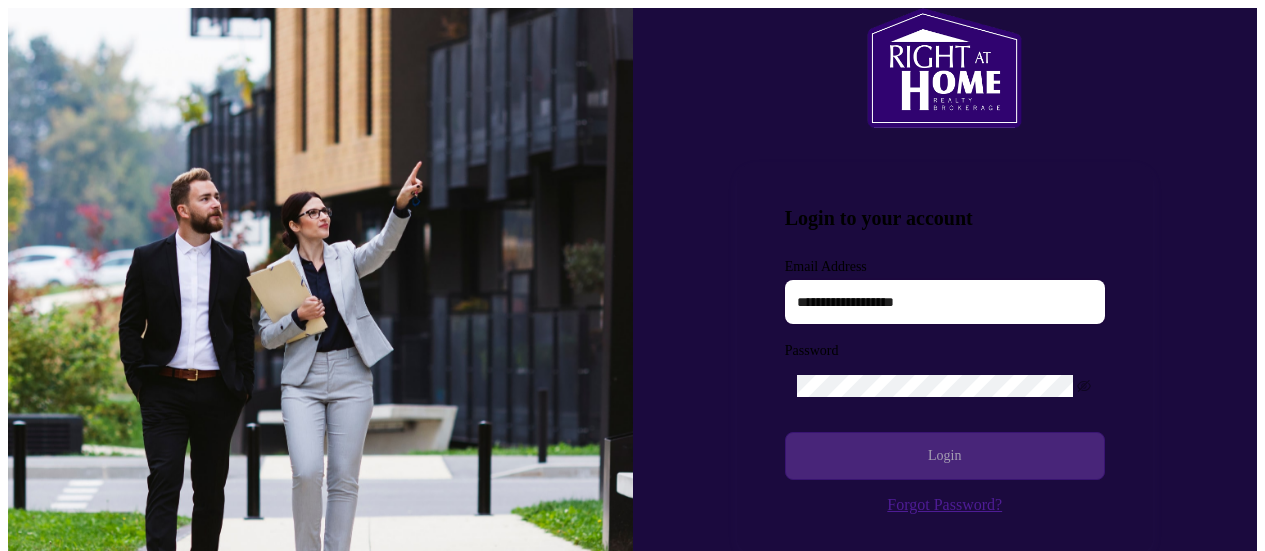 type on "**********" 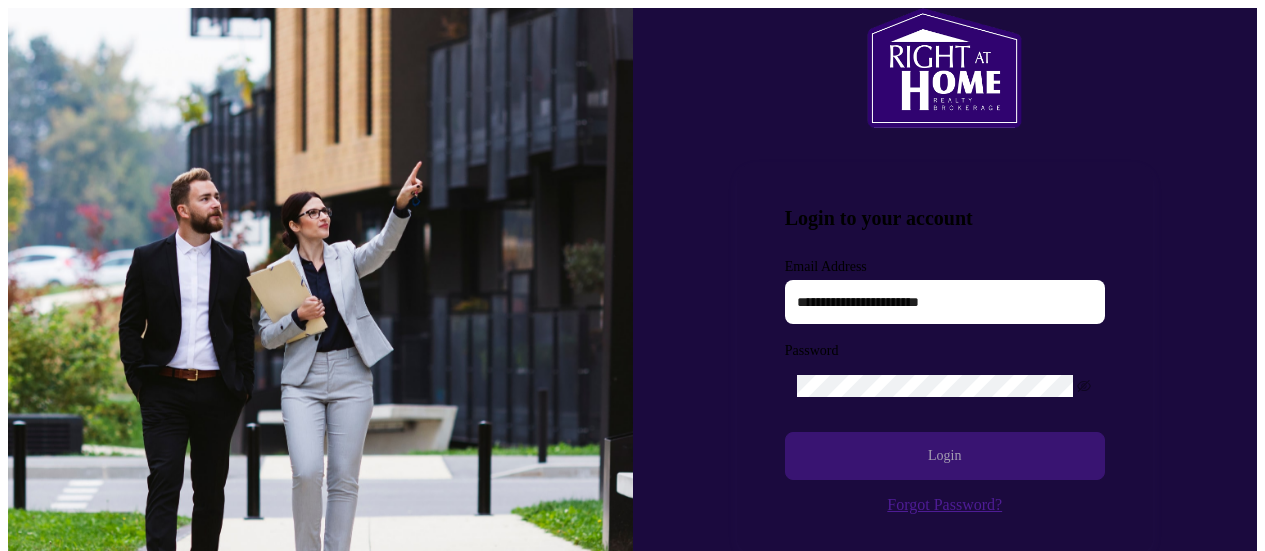click on "Login" at bounding box center [945, 456] 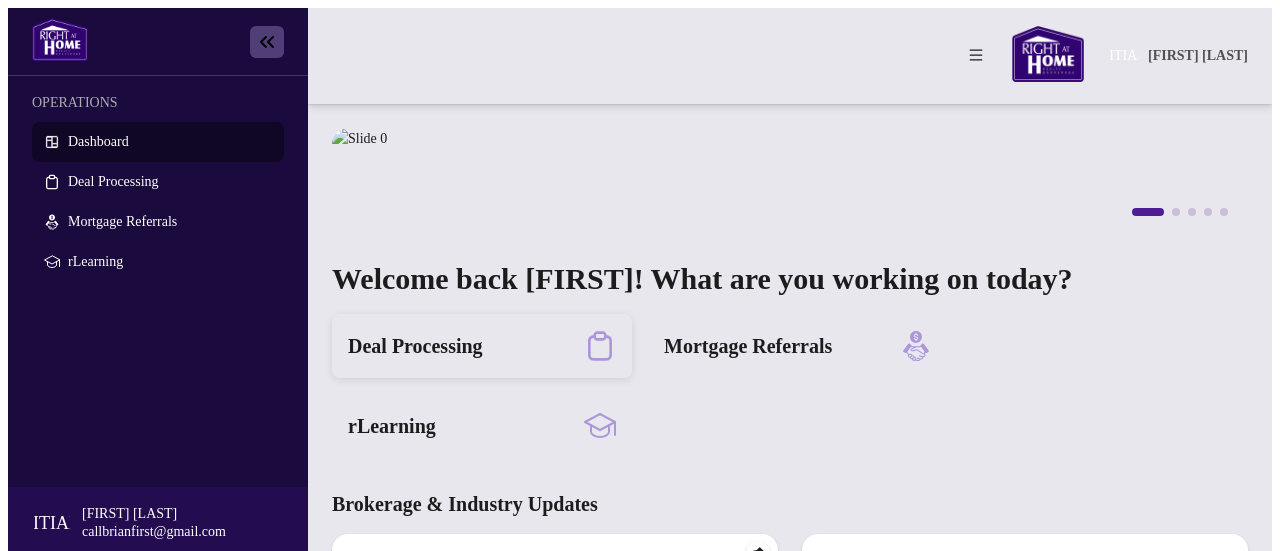 click on "Deal Processing" at bounding box center [415, 346] 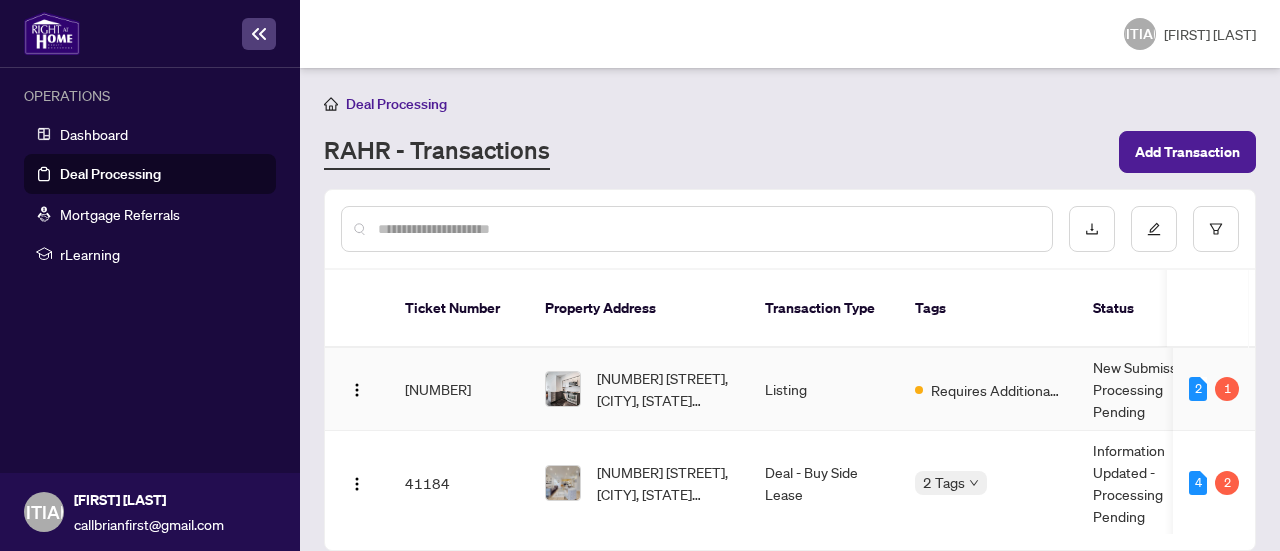 click on "Listing" at bounding box center (824, 389) 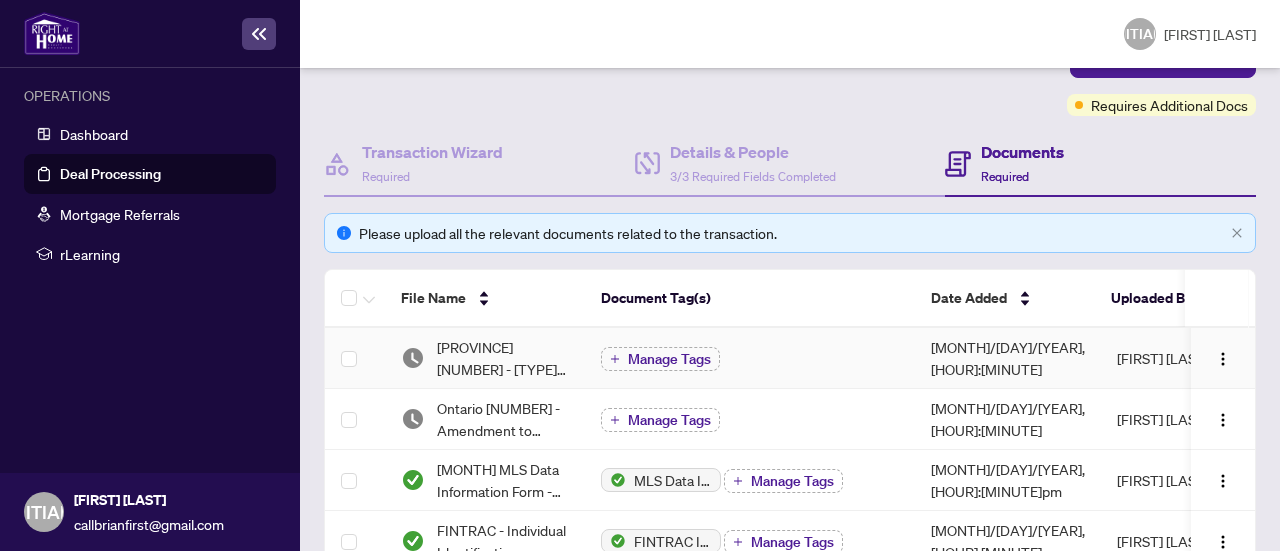 scroll, scrollTop: 200, scrollLeft: 0, axis: vertical 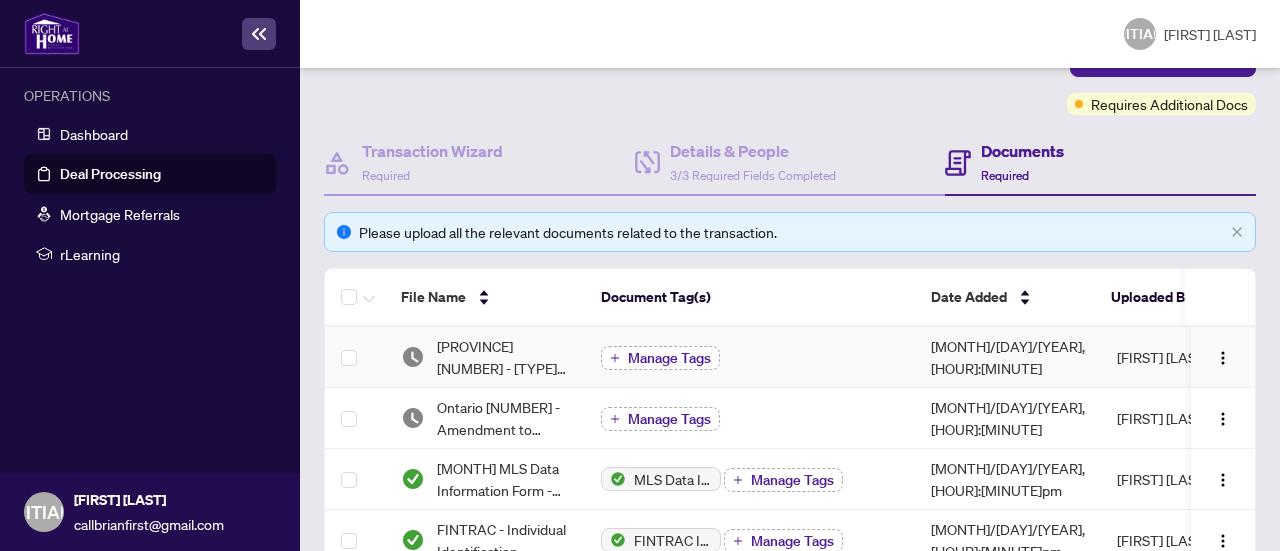 click on "Manage Tags" at bounding box center (669, 358) 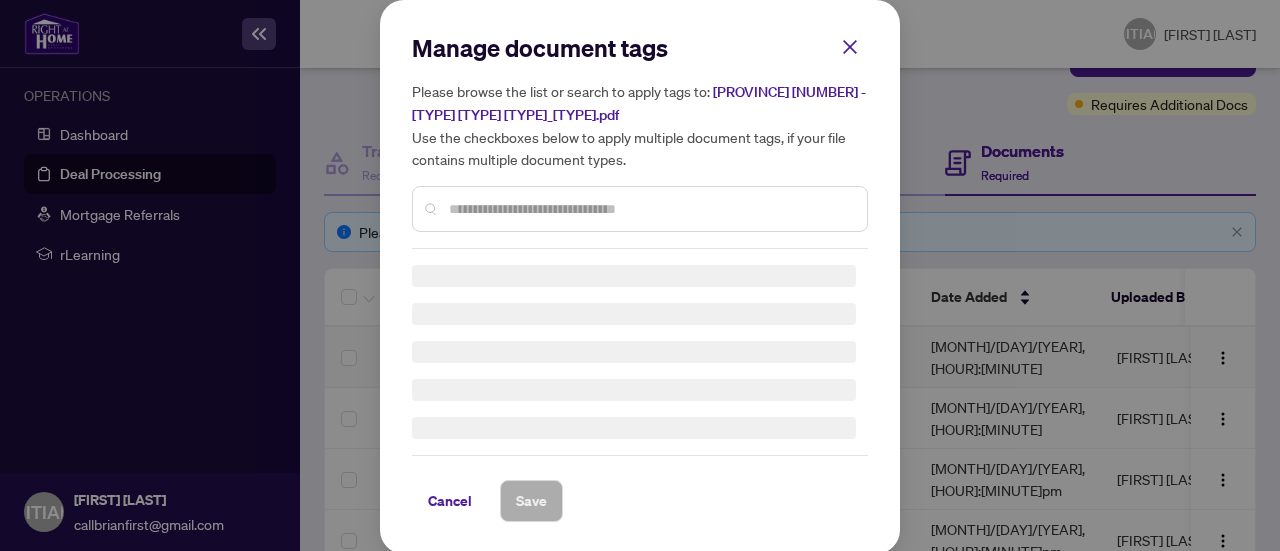 click at bounding box center (650, 209) 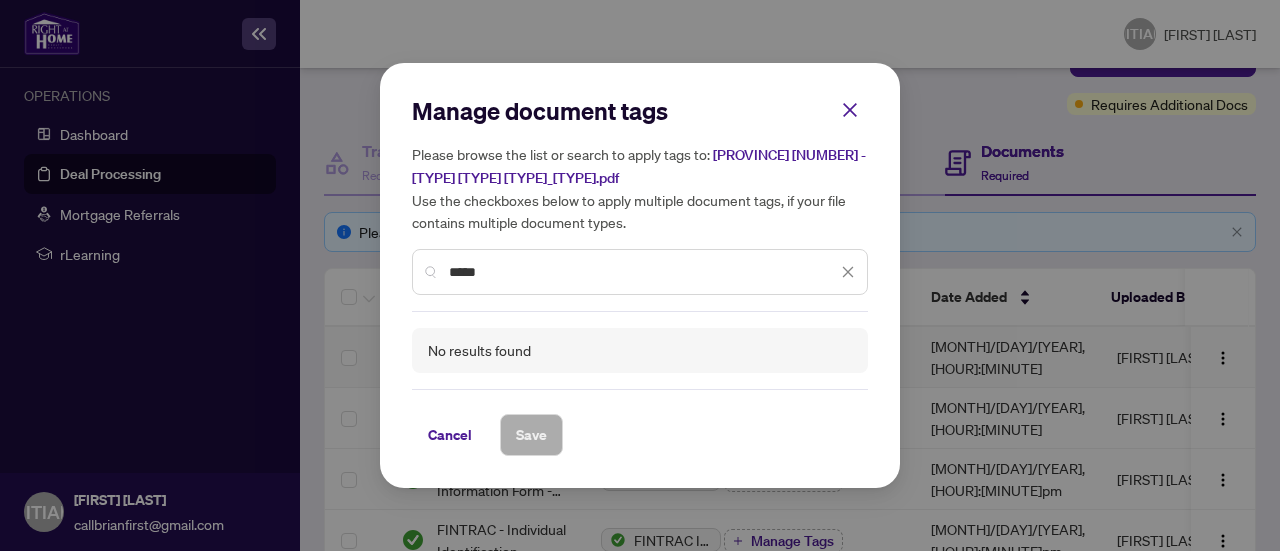 click on "*****" at bounding box center [643, 272] 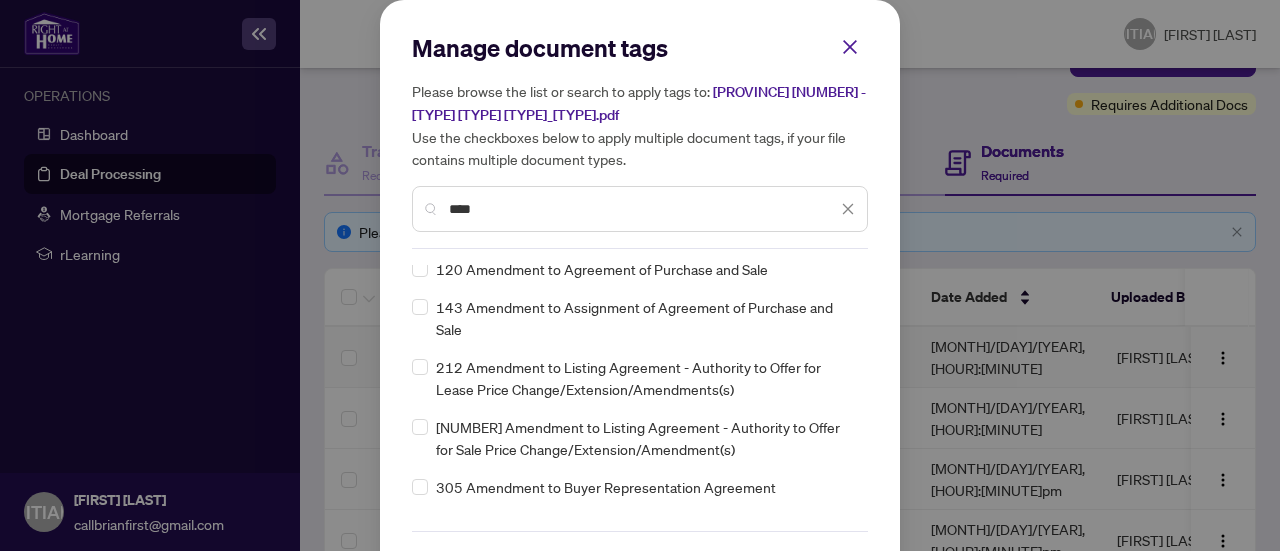 scroll, scrollTop: 100, scrollLeft: 0, axis: vertical 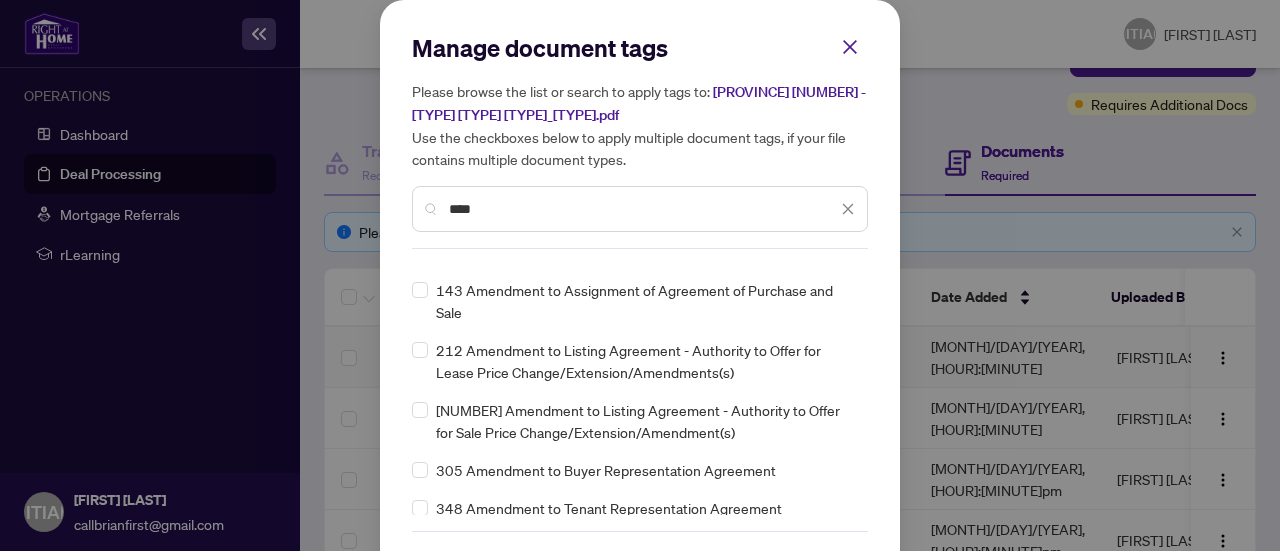 type on "****" 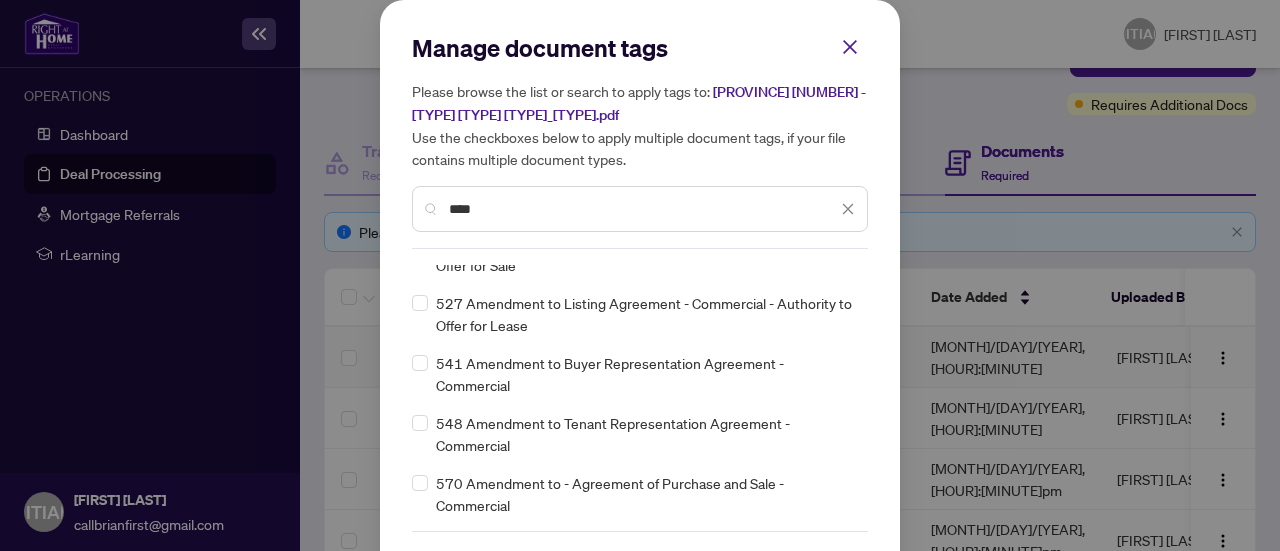 scroll, scrollTop: 518, scrollLeft: 0, axis: vertical 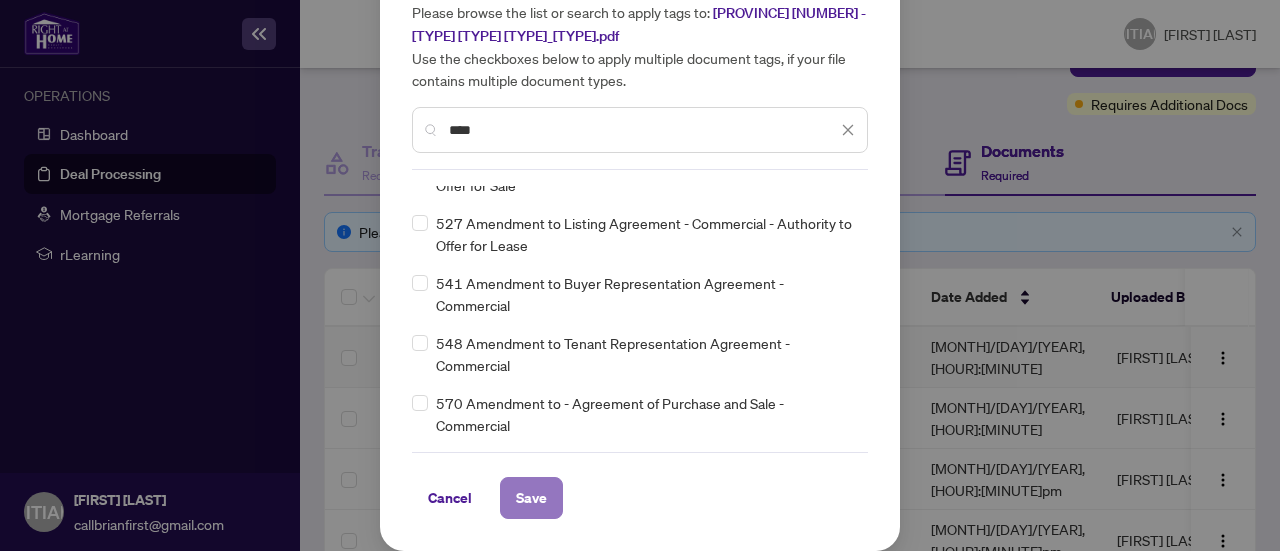 click on "Save" at bounding box center (531, 498) 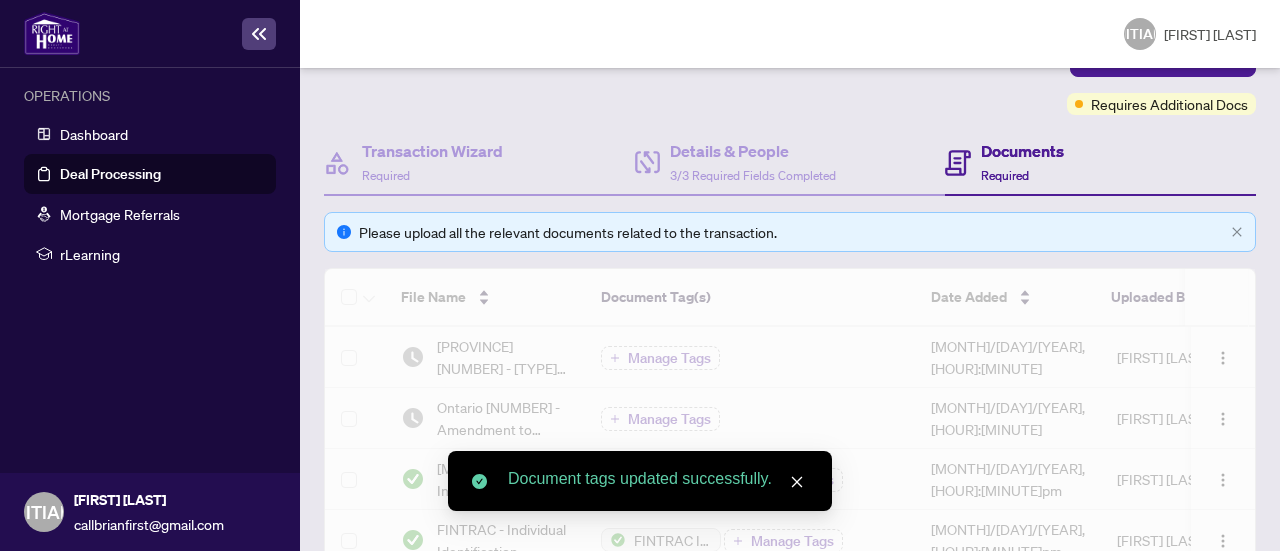 scroll, scrollTop: 0, scrollLeft: 0, axis: both 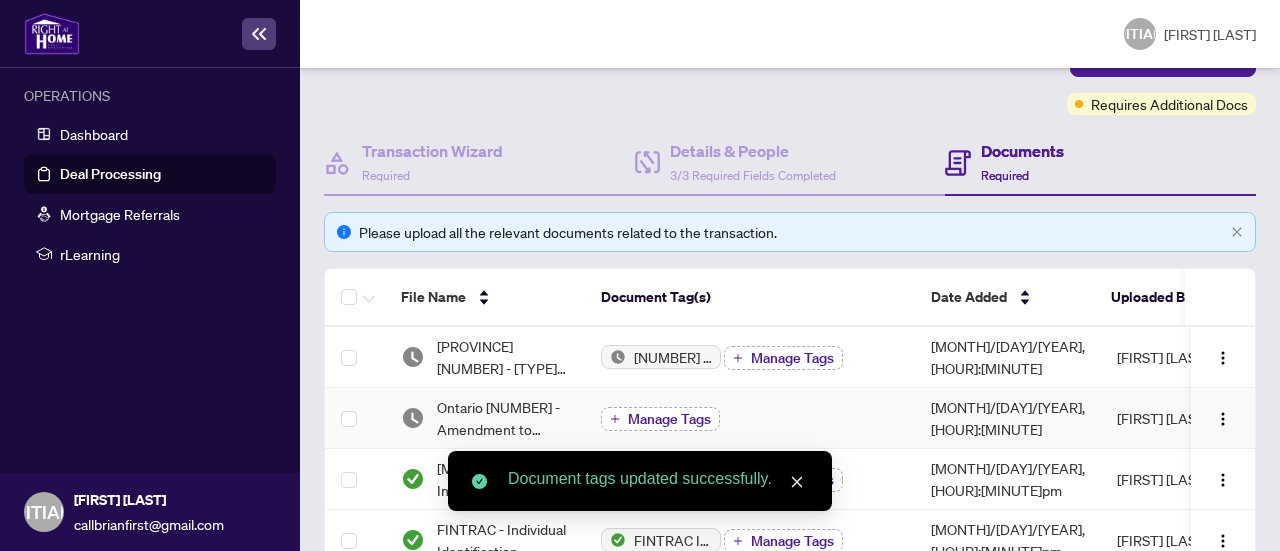 click on "Manage Tags" at bounding box center (669, 419) 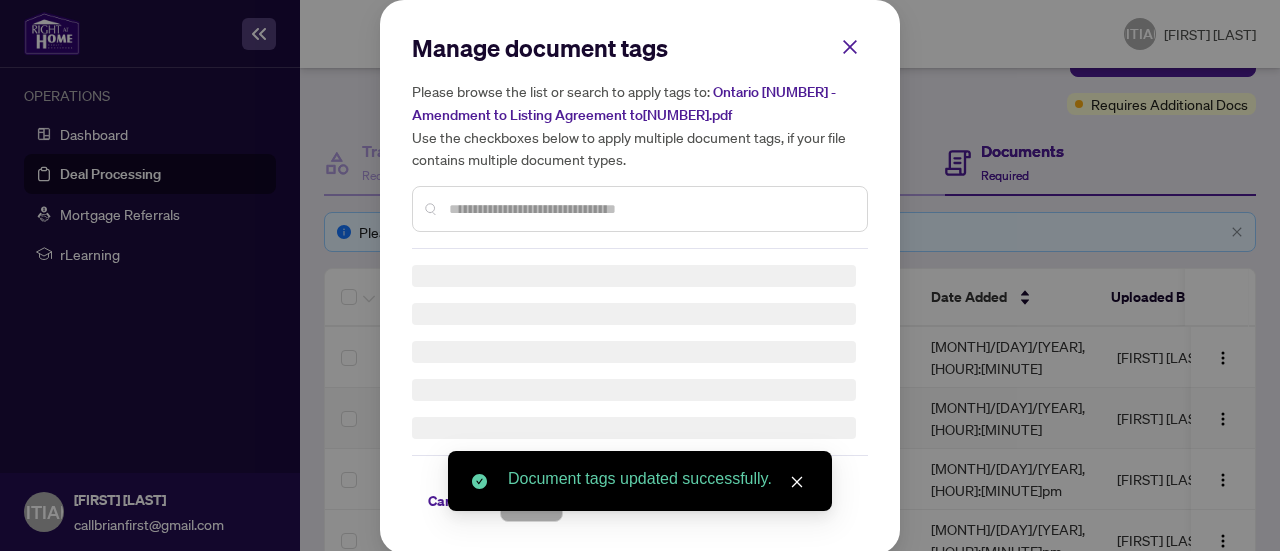click at bounding box center [0, 0] 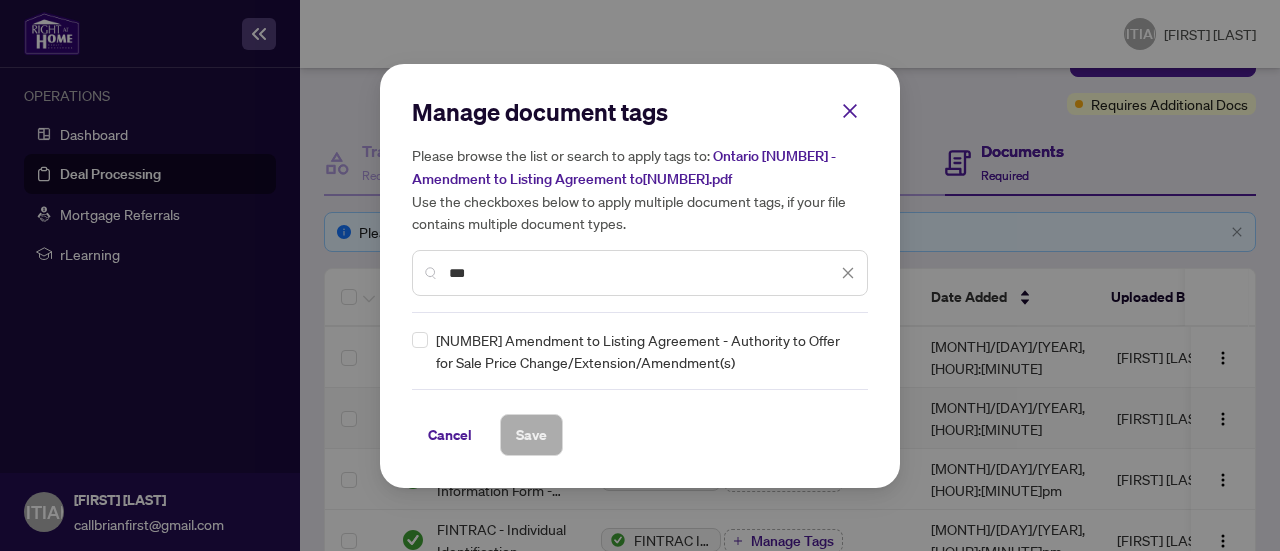 type on "***" 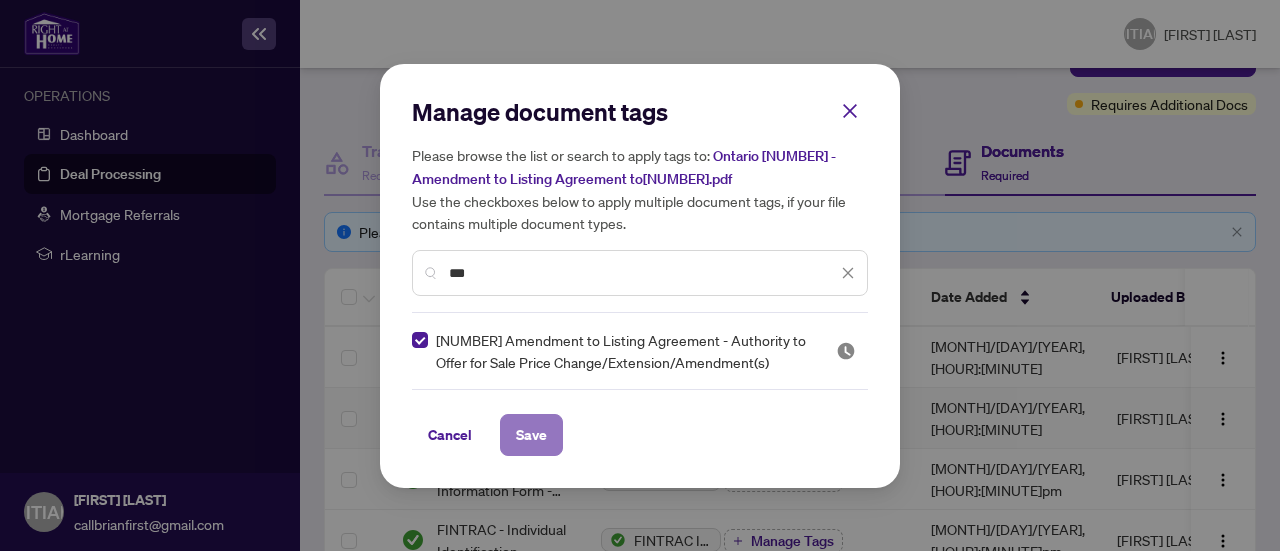click on "Save" at bounding box center [0, 0] 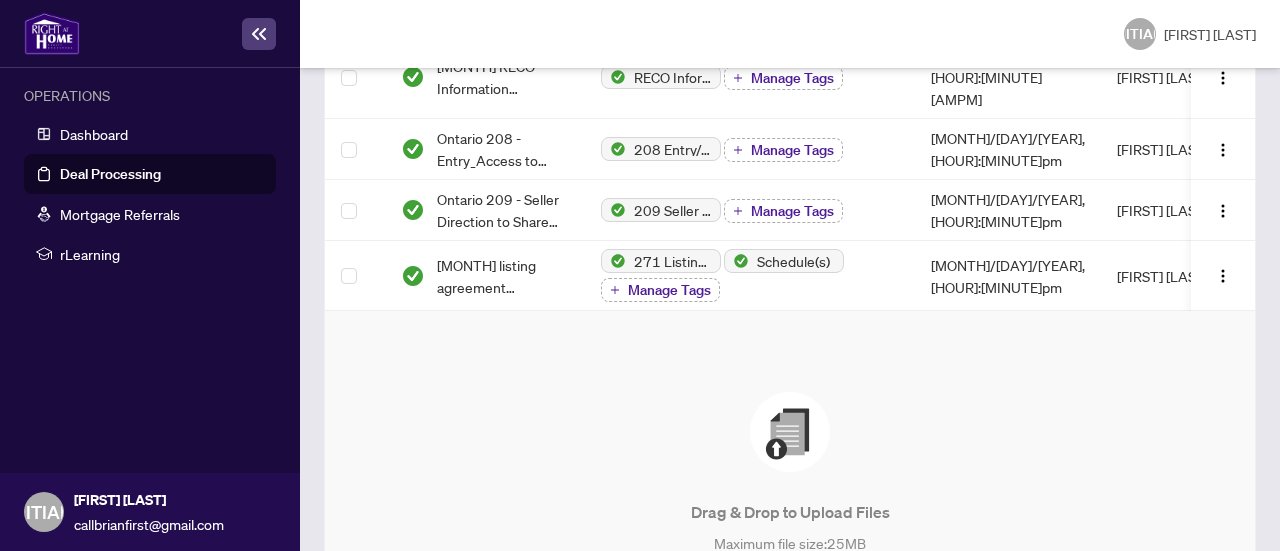scroll, scrollTop: 800, scrollLeft: 0, axis: vertical 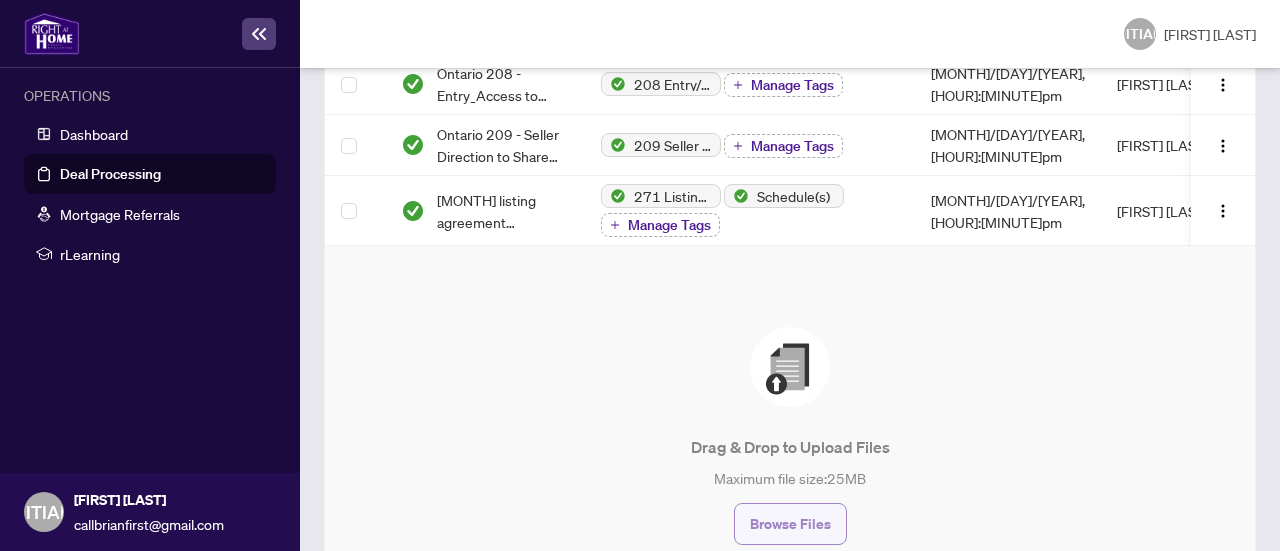 click on "Browse Files" at bounding box center (790, 524) 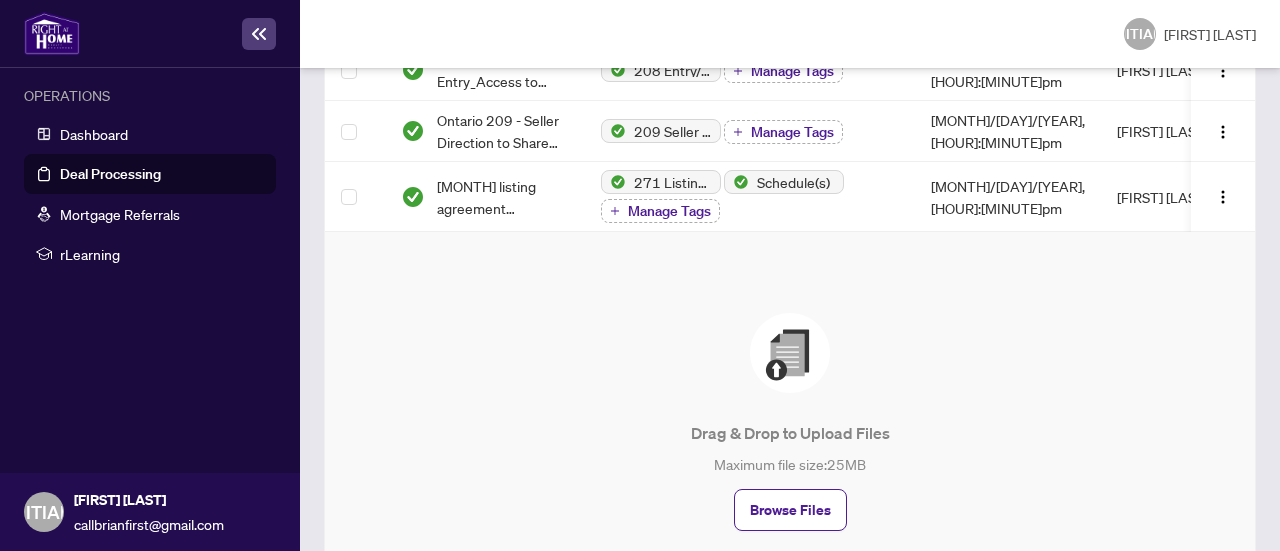 scroll, scrollTop: 900, scrollLeft: 0, axis: vertical 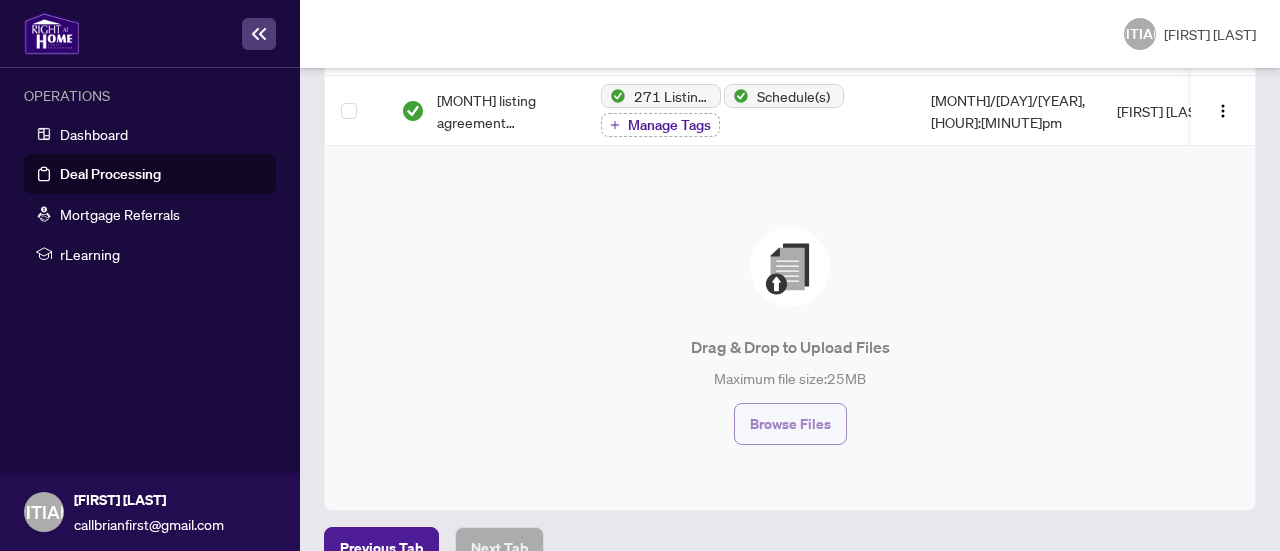 click on "Browse Files" at bounding box center (790, 424) 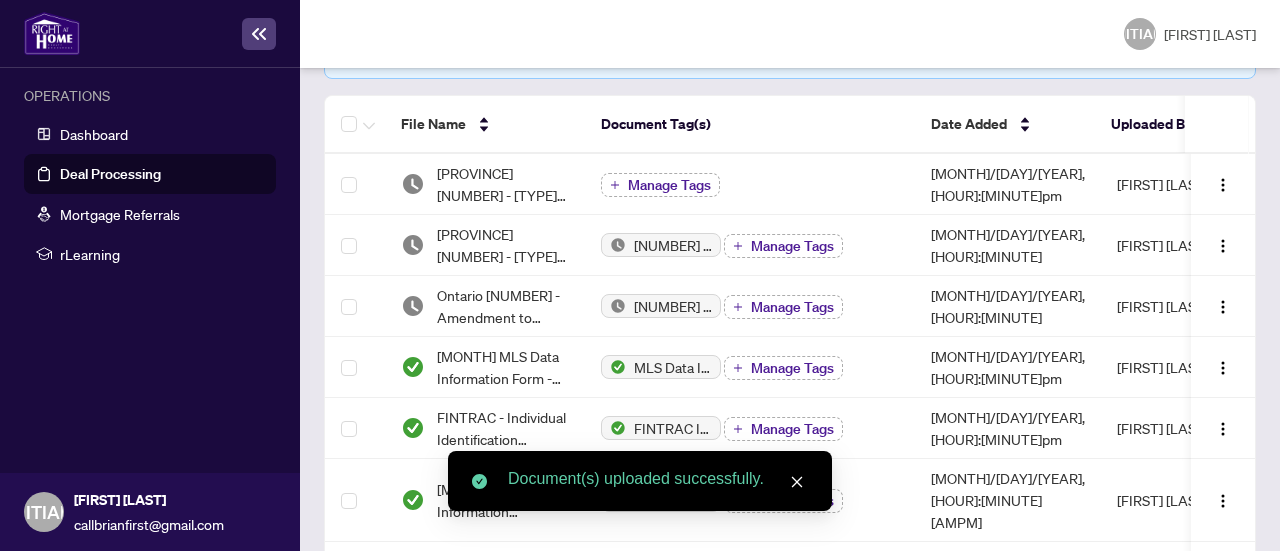 scroll, scrollTop: 400, scrollLeft: 0, axis: vertical 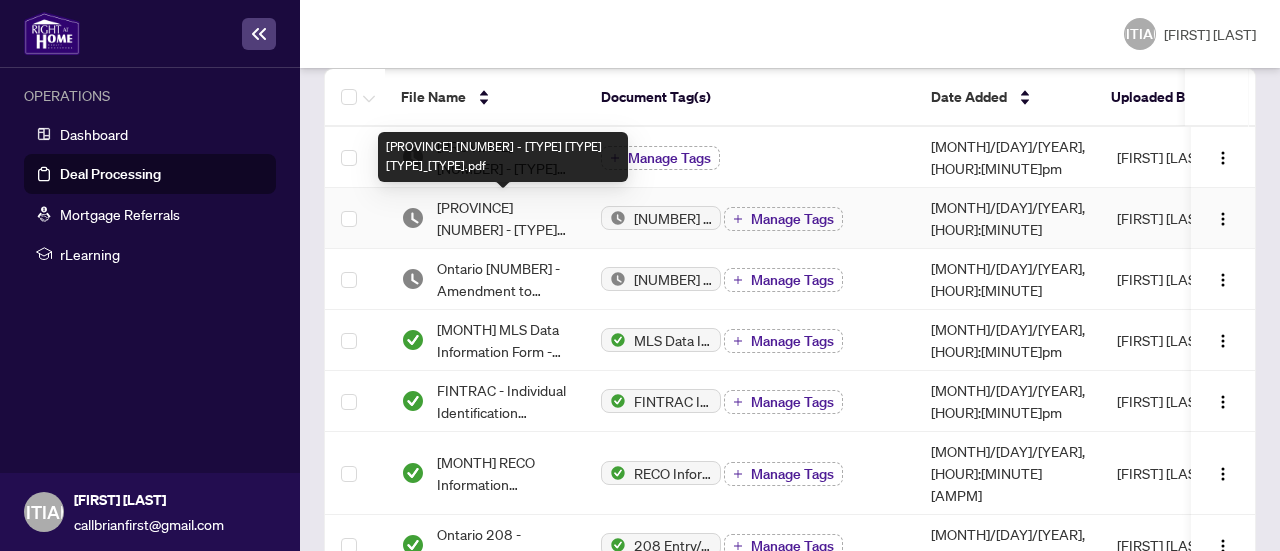 click on "[PROVINCE] [NUMBER] - [TYPE] [TYPE] [TYPE]_[TYPE].pdf" at bounding box center (0, 0) 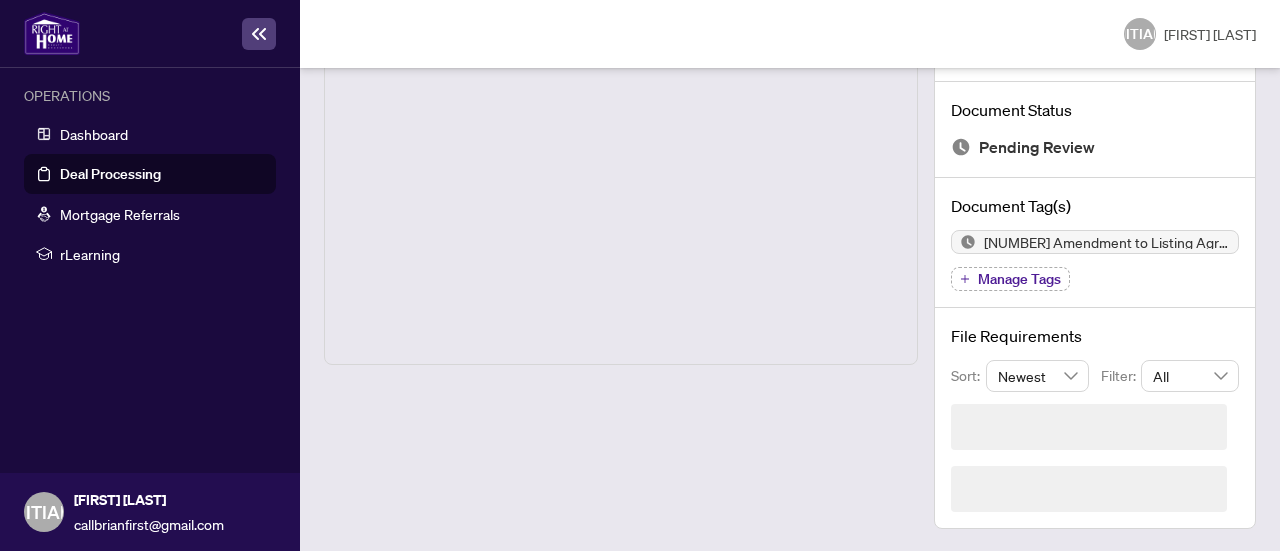 scroll, scrollTop: 101, scrollLeft: 0, axis: vertical 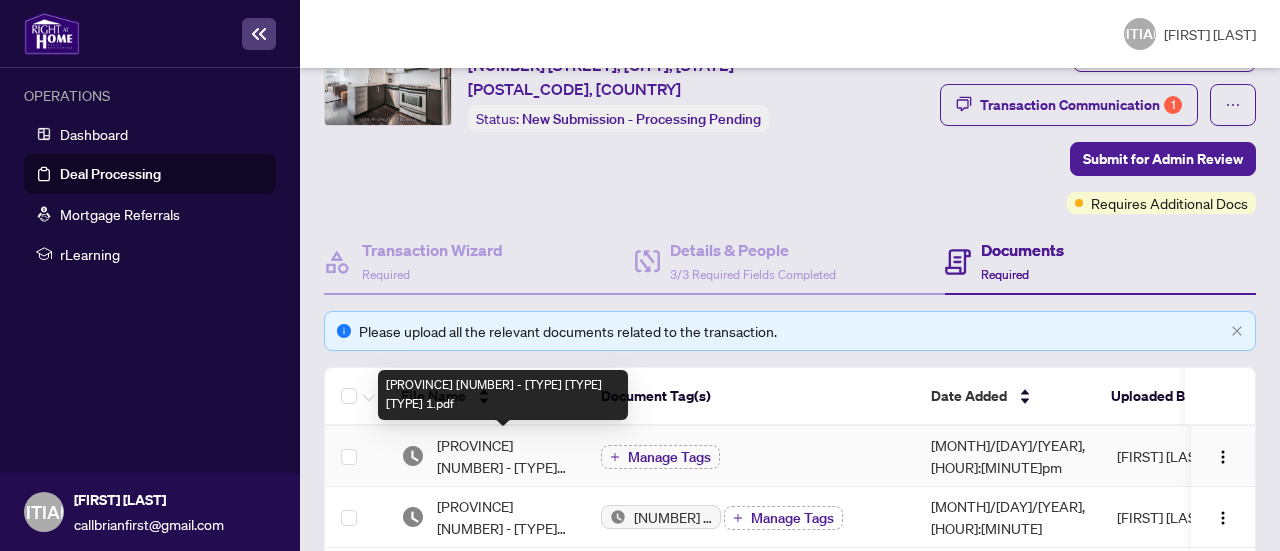 drag, startPoint x: 546, startPoint y: 415, endPoint x: 503, endPoint y: 448, distance: 54.20332 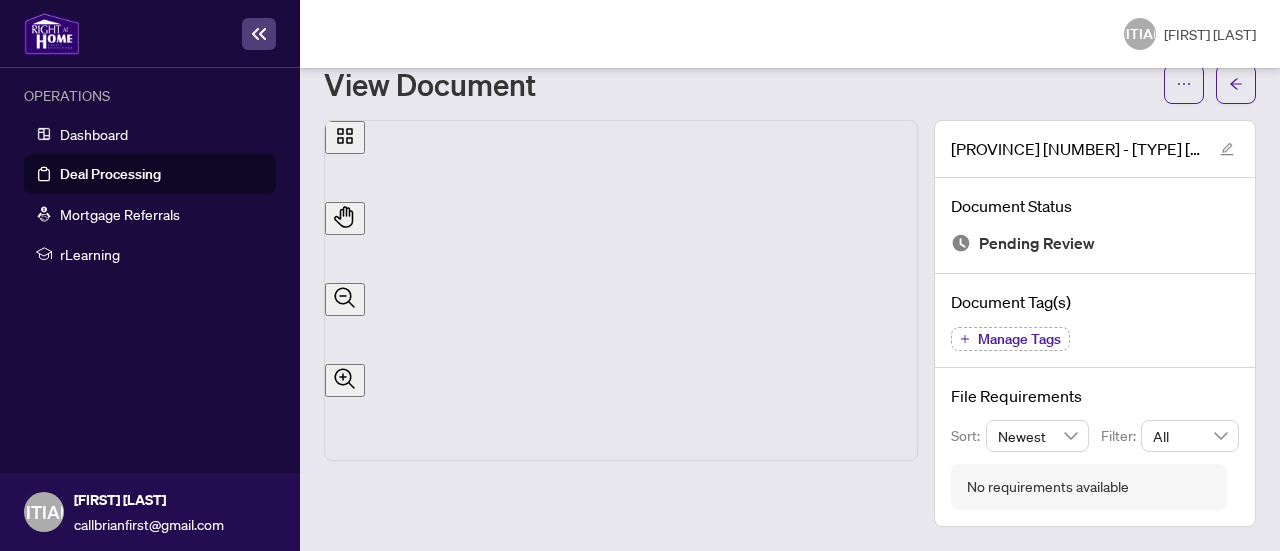 scroll, scrollTop: 65, scrollLeft: 0, axis: vertical 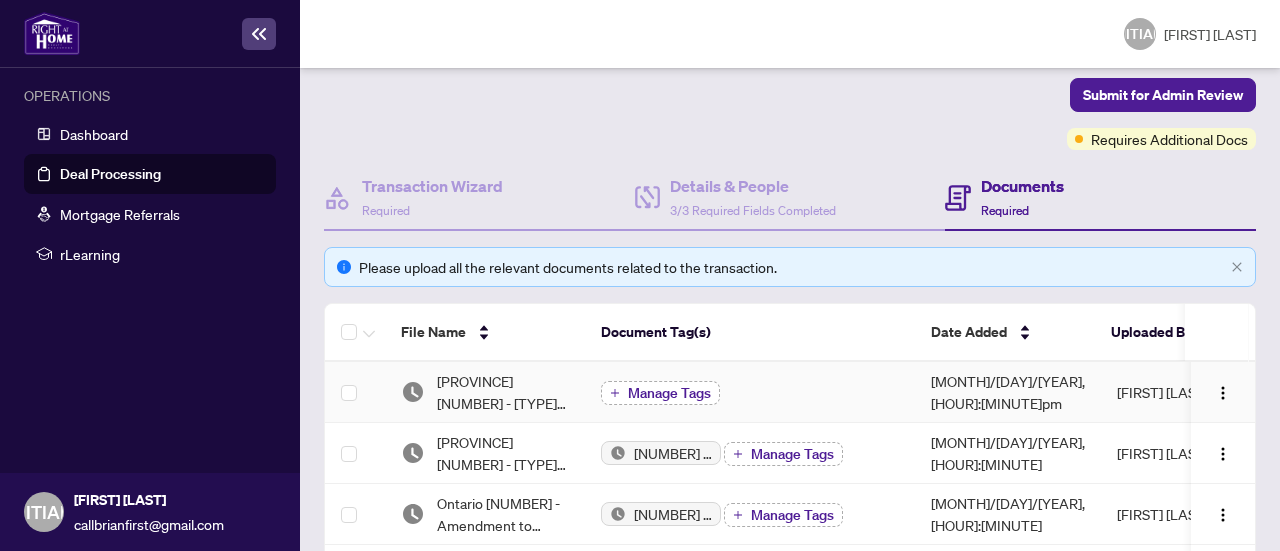 click on "Manage Tags" at bounding box center (669, 393) 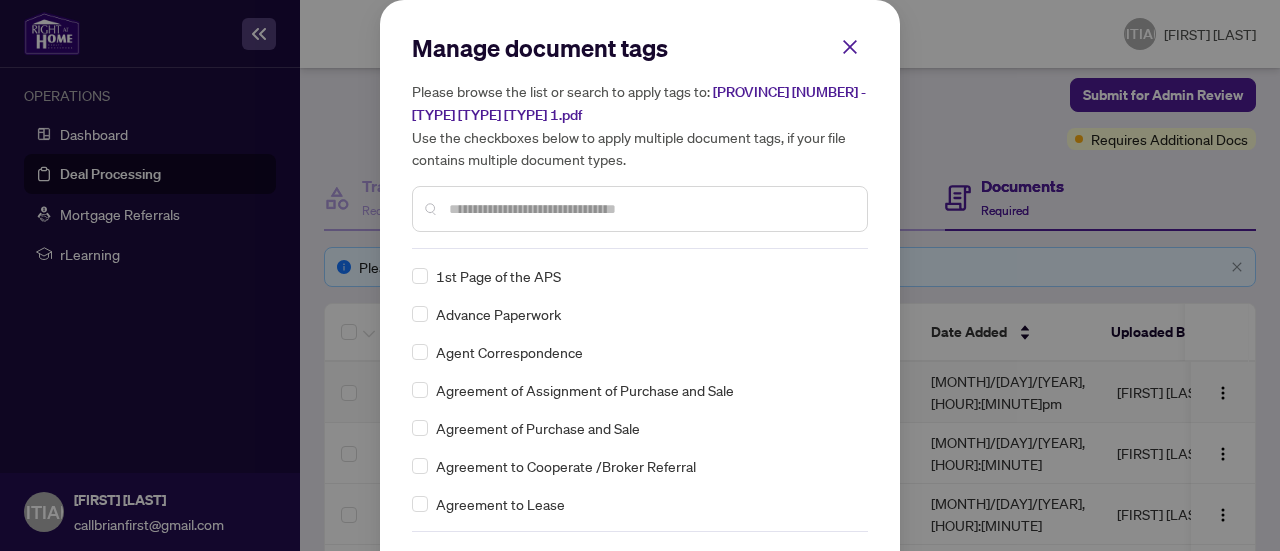 click at bounding box center [650, 209] 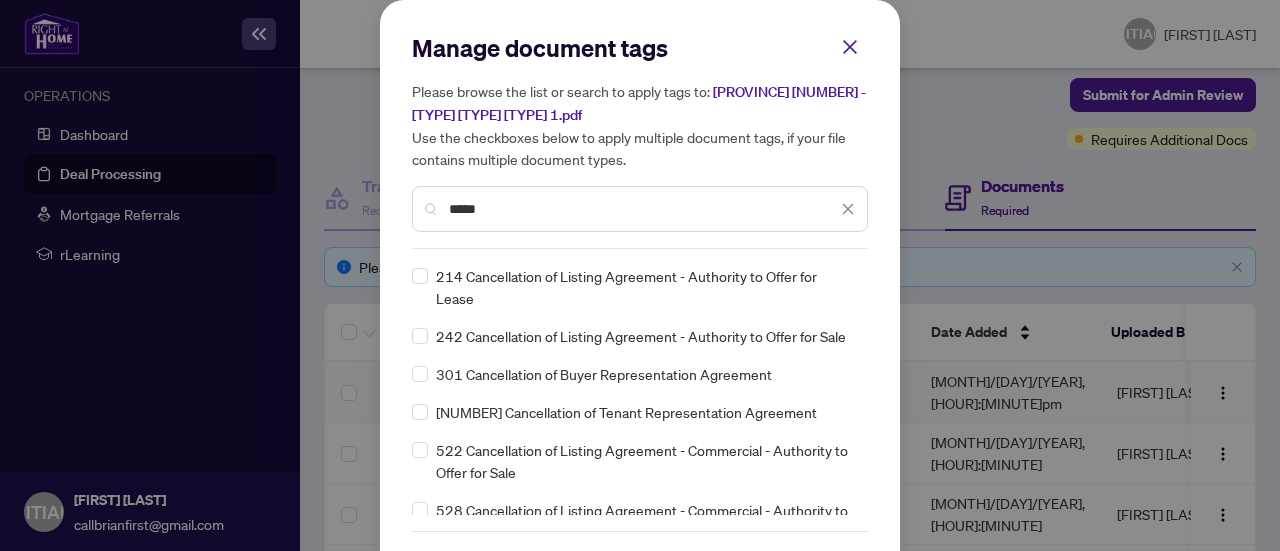 type on "*****" 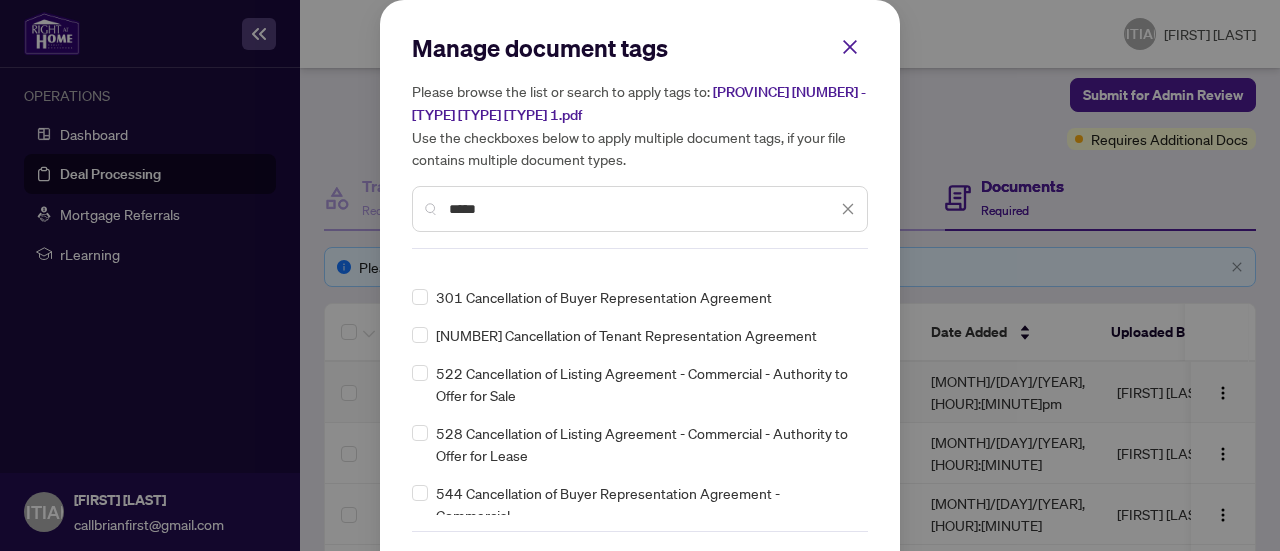 scroll, scrollTop: 170, scrollLeft: 0, axis: vertical 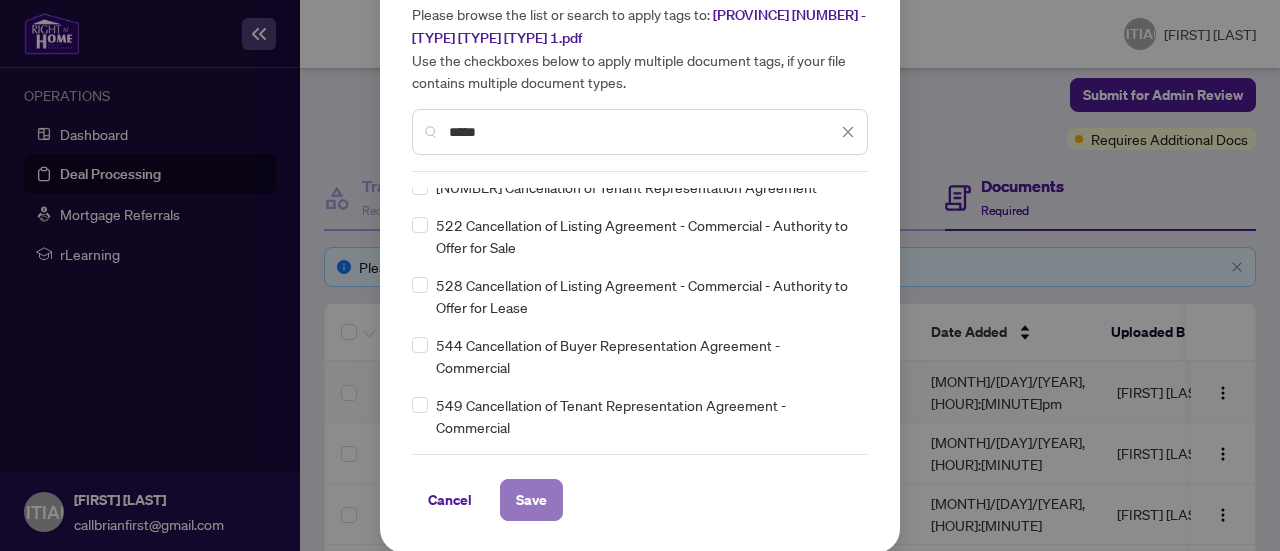 click on "Save" at bounding box center [531, 500] 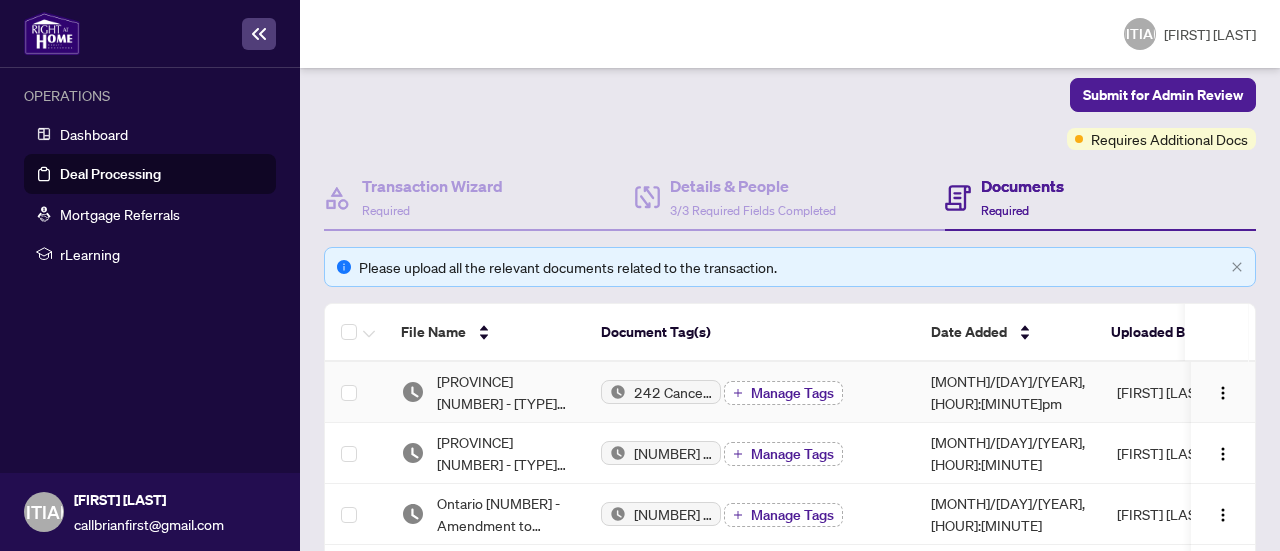 click on "Manage Tags" at bounding box center (792, 393) 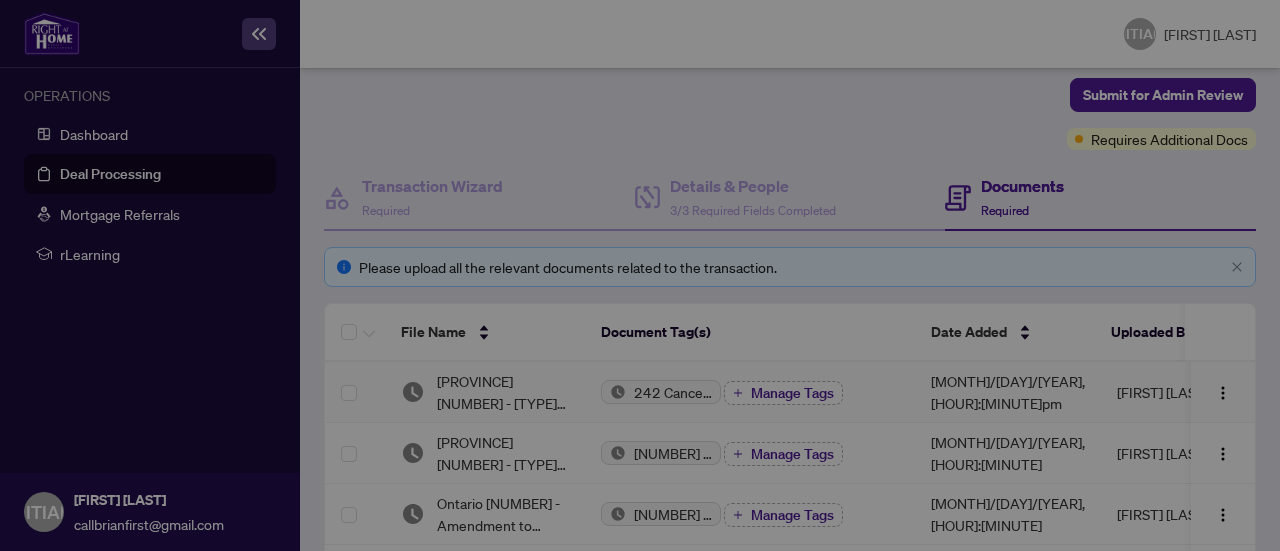 scroll, scrollTop: 38, scrollLeft: 0, axis: vertical 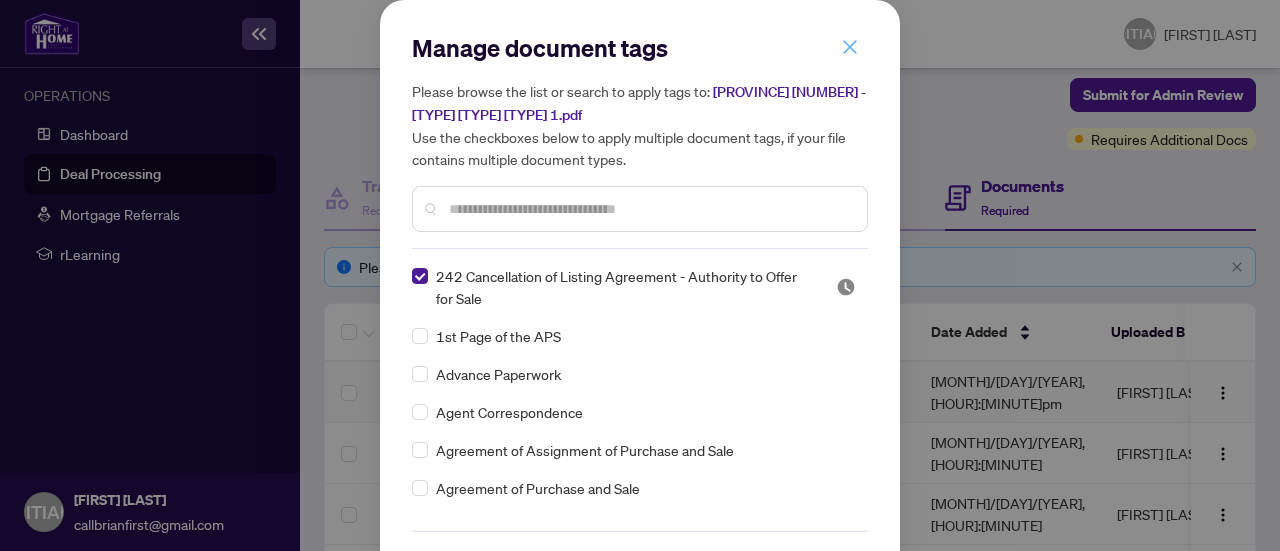 click at bounding box center (850, 47) 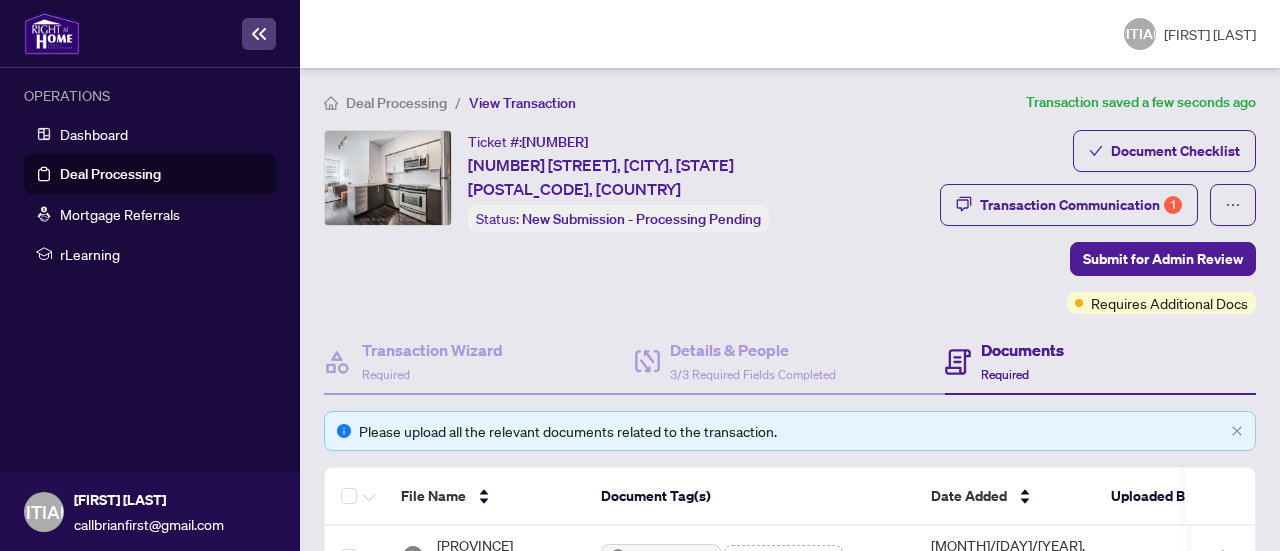scroll, scrollTop: 0, scrollLeft: 0, axis: both 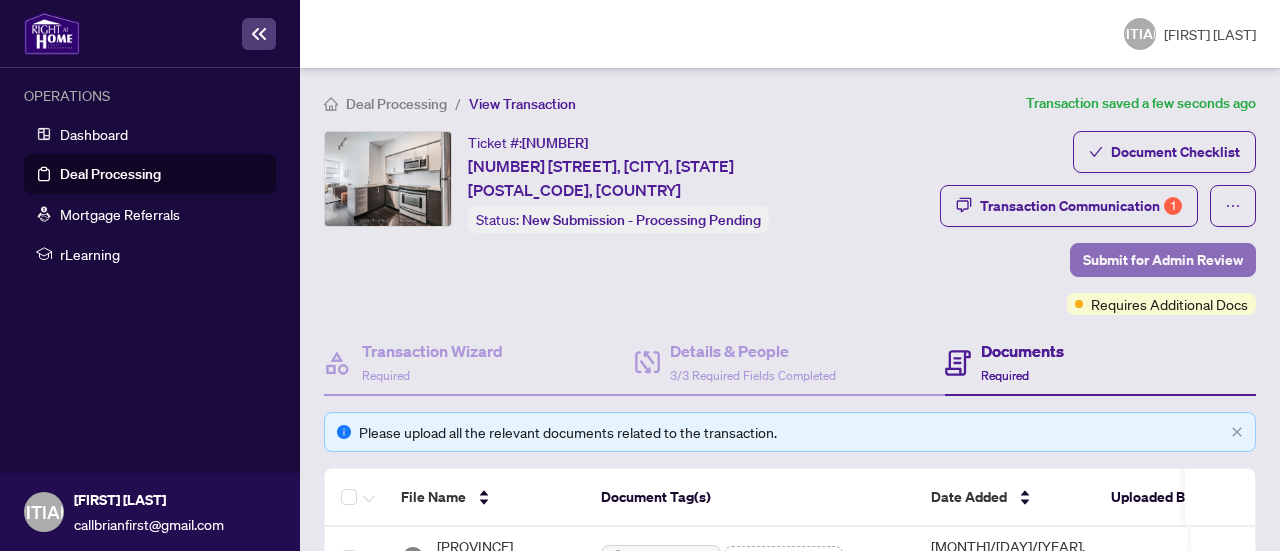click on "Submit for Admin Review" at bounding box center (1163, 260) 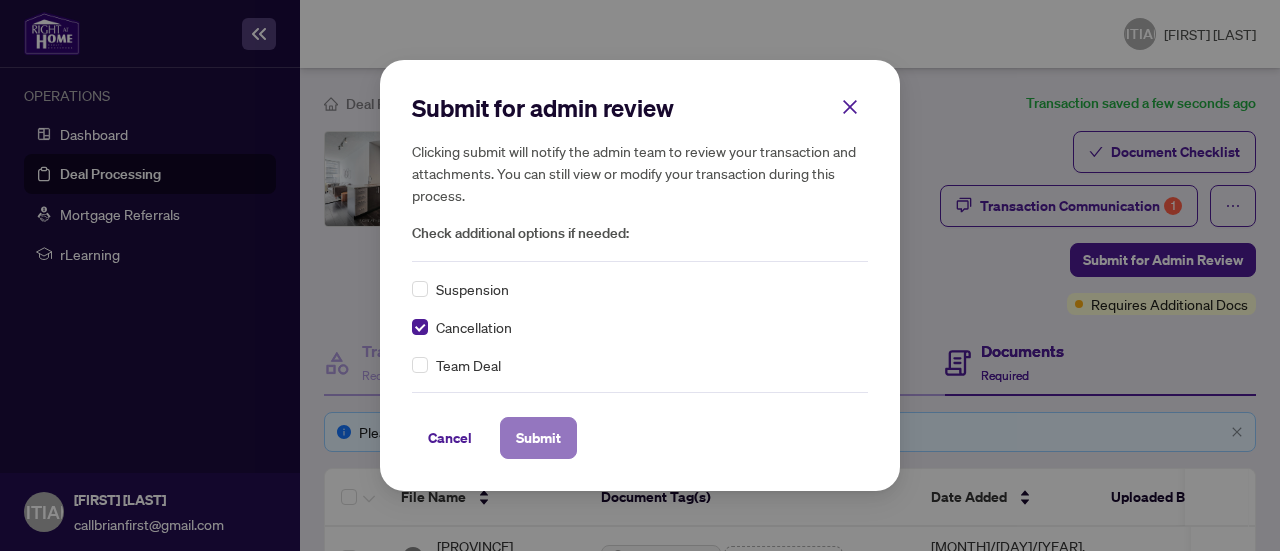 click on "Submit" at bounding box center [0, 0] 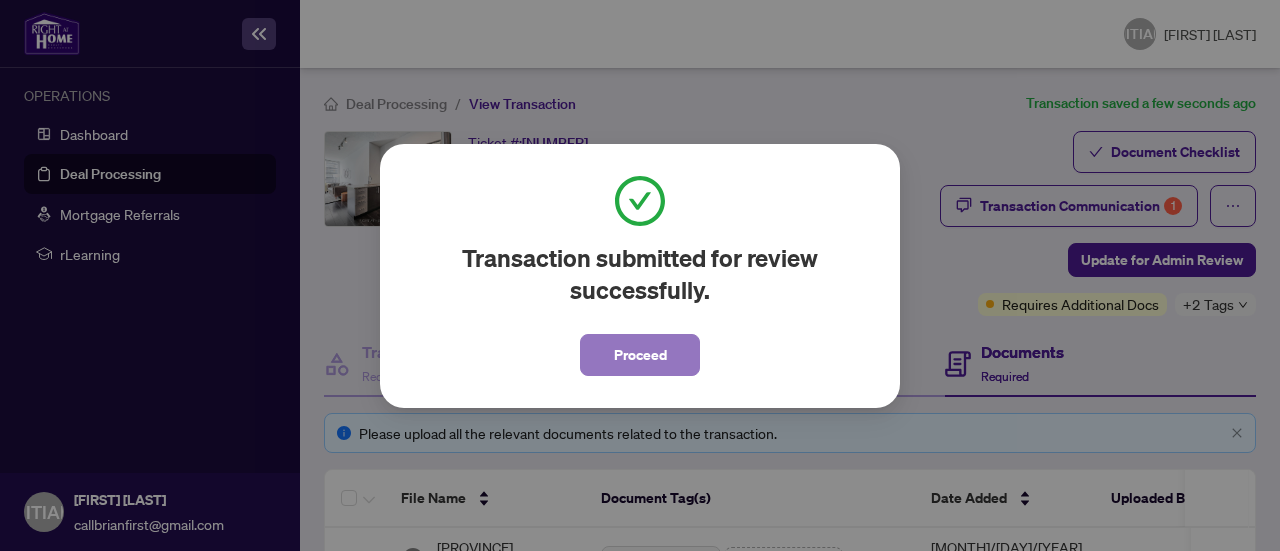 click on "Proceed" at bounding box center [640, 355] 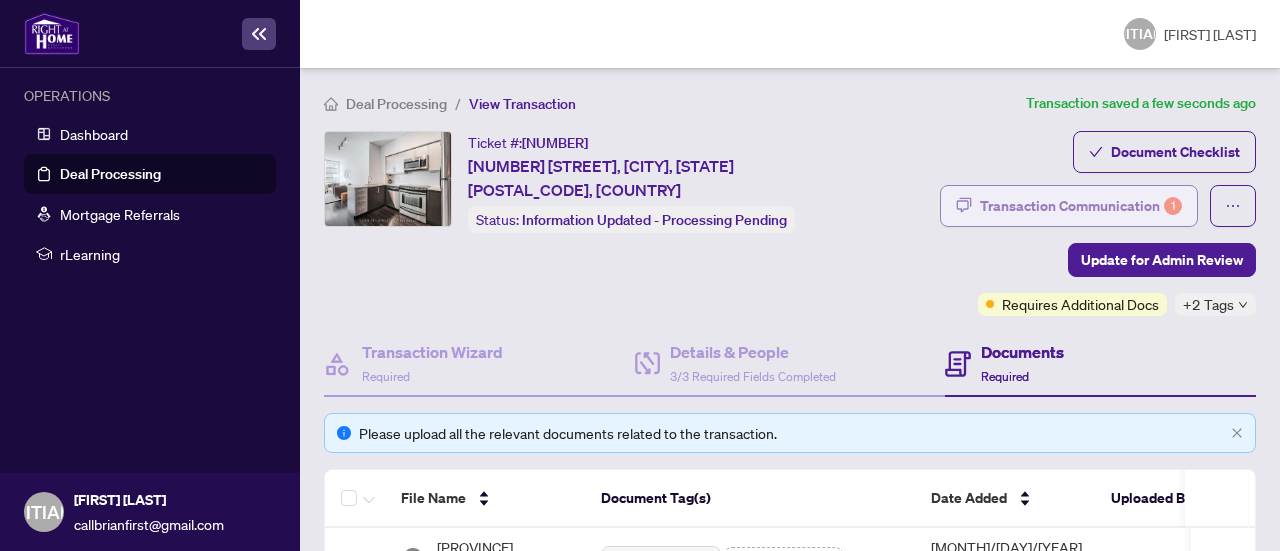 click on "Transaction Communication 1" at bounding box center (1081, 206) 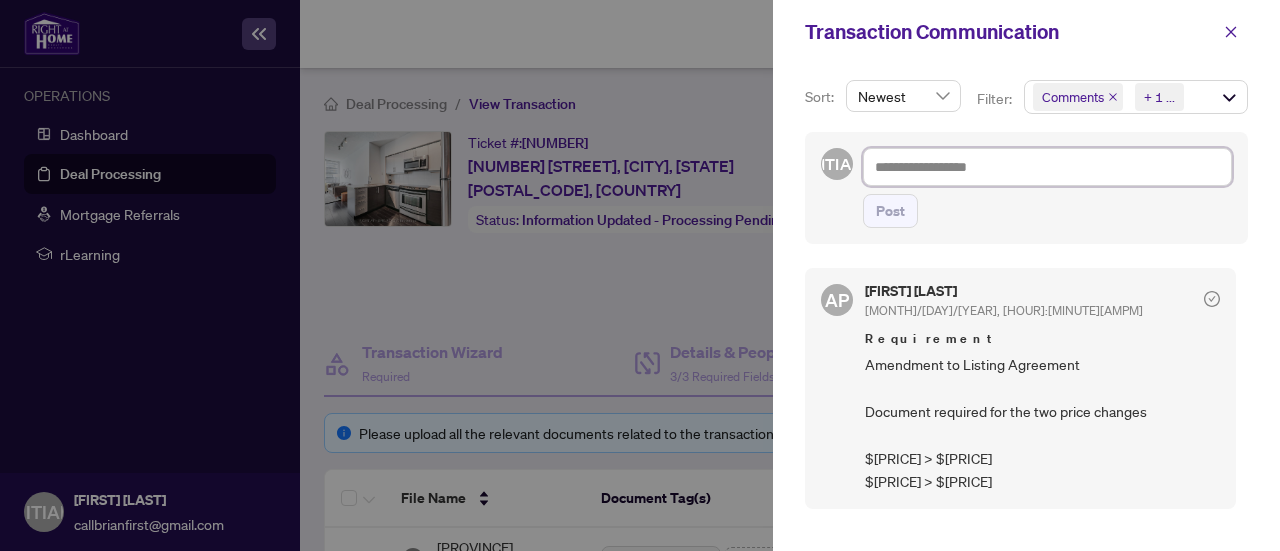 click at bounding box center (1047, 167) 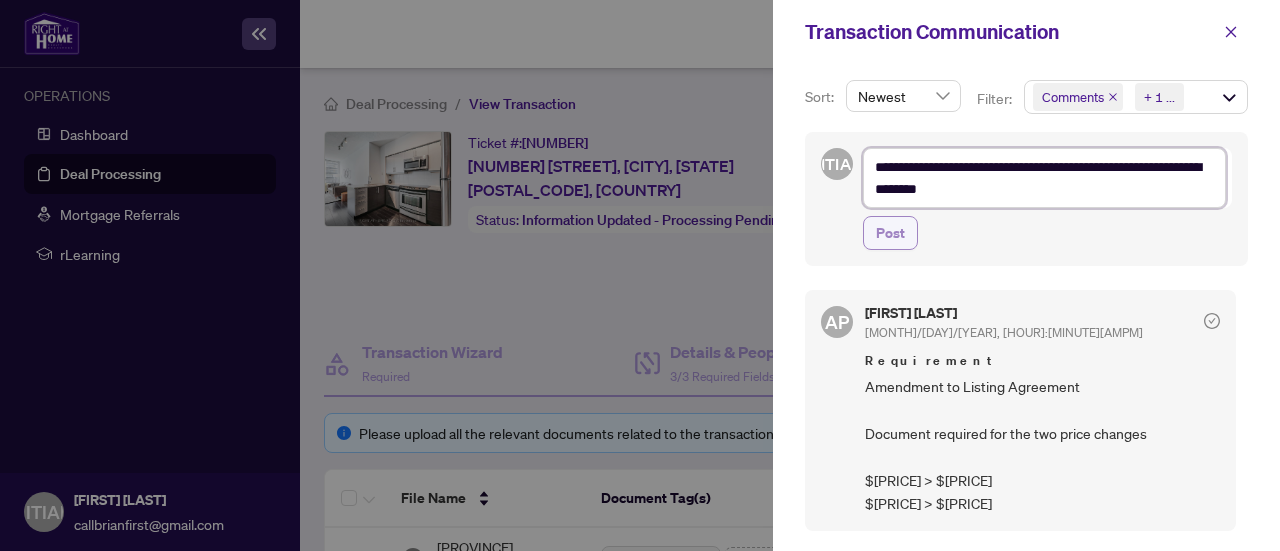 type on "**********" 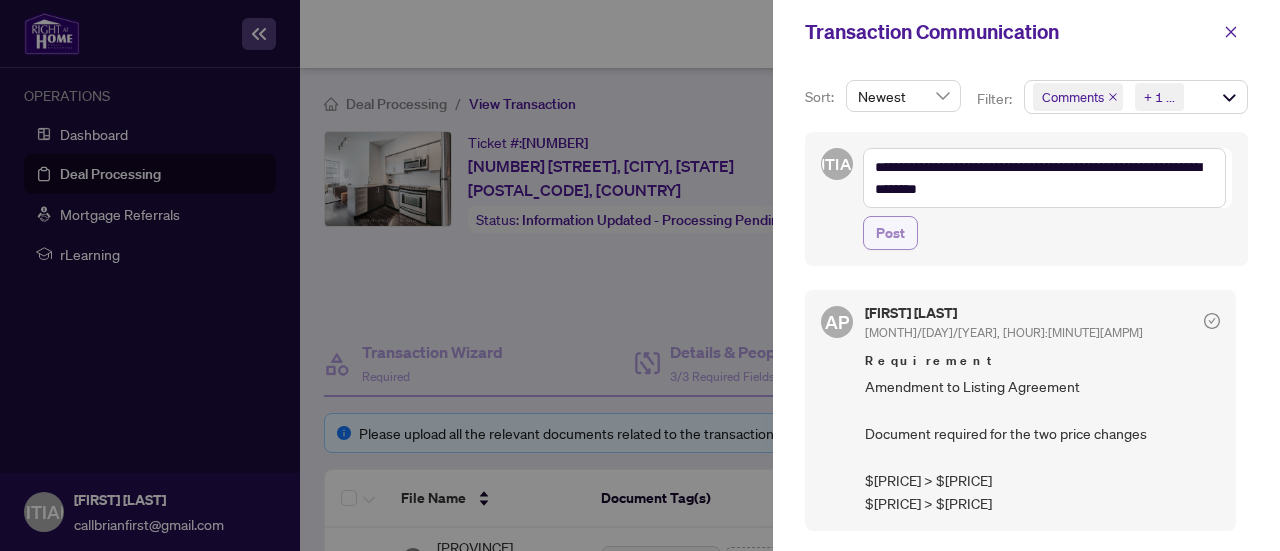 click on "Post" at bounding box center [890, 233] 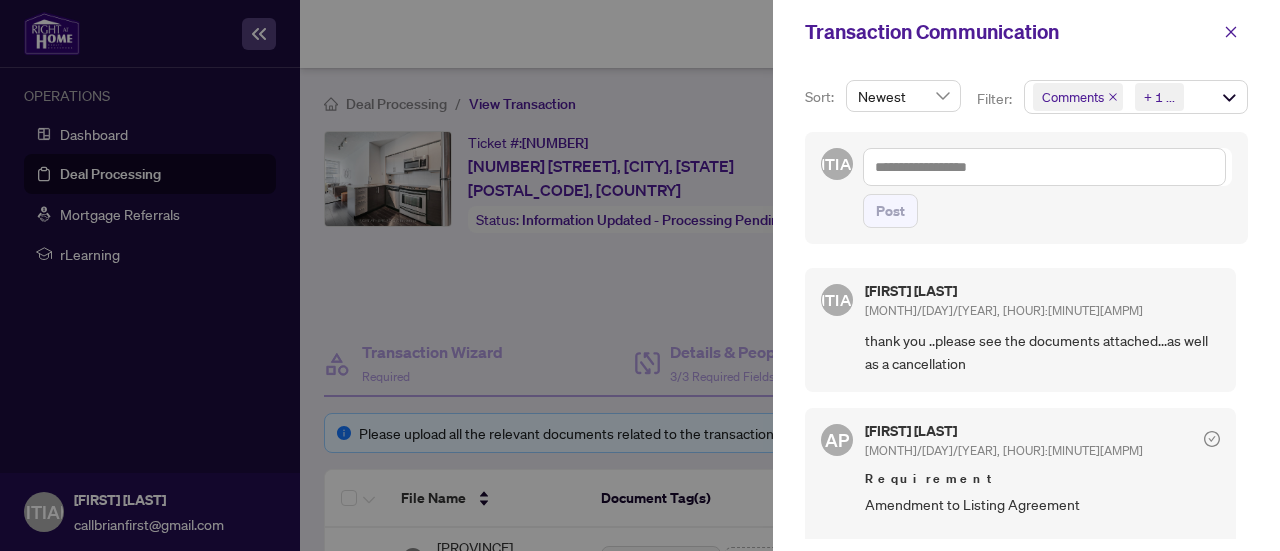 click at bounding box center [640, 275] 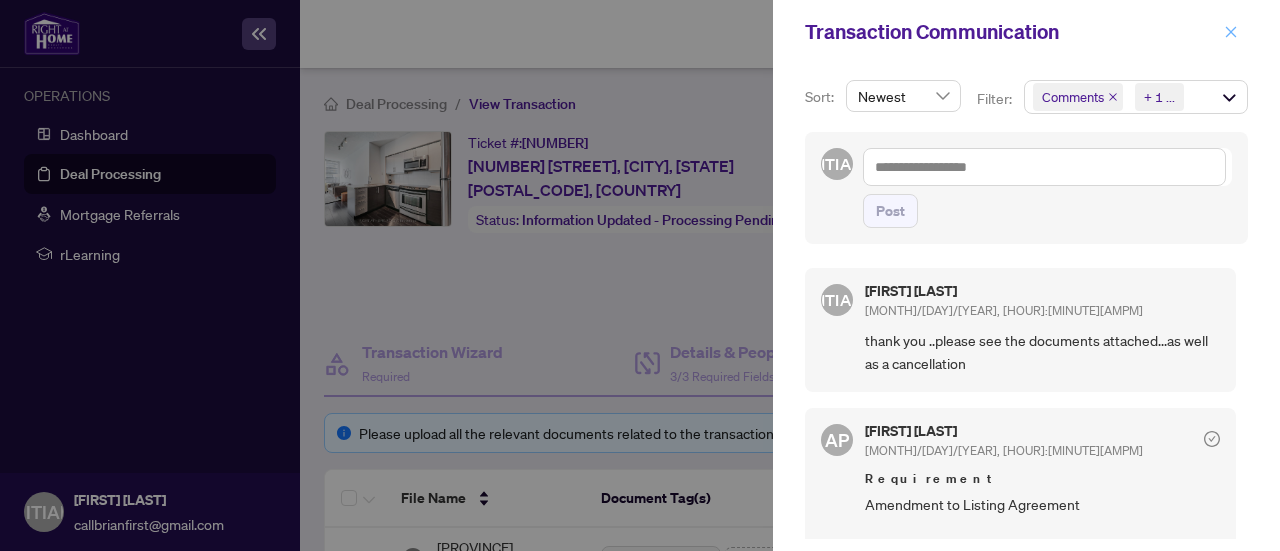 click at bounding box center [1231, 32] 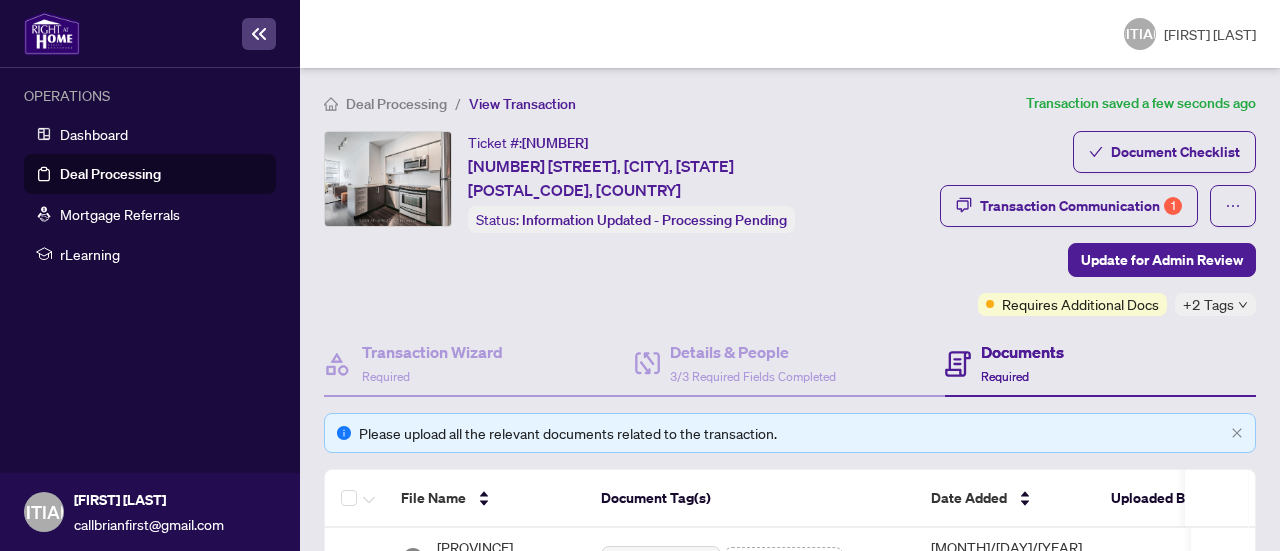 click on "Deal Processing" at bounding box center (110, 174) 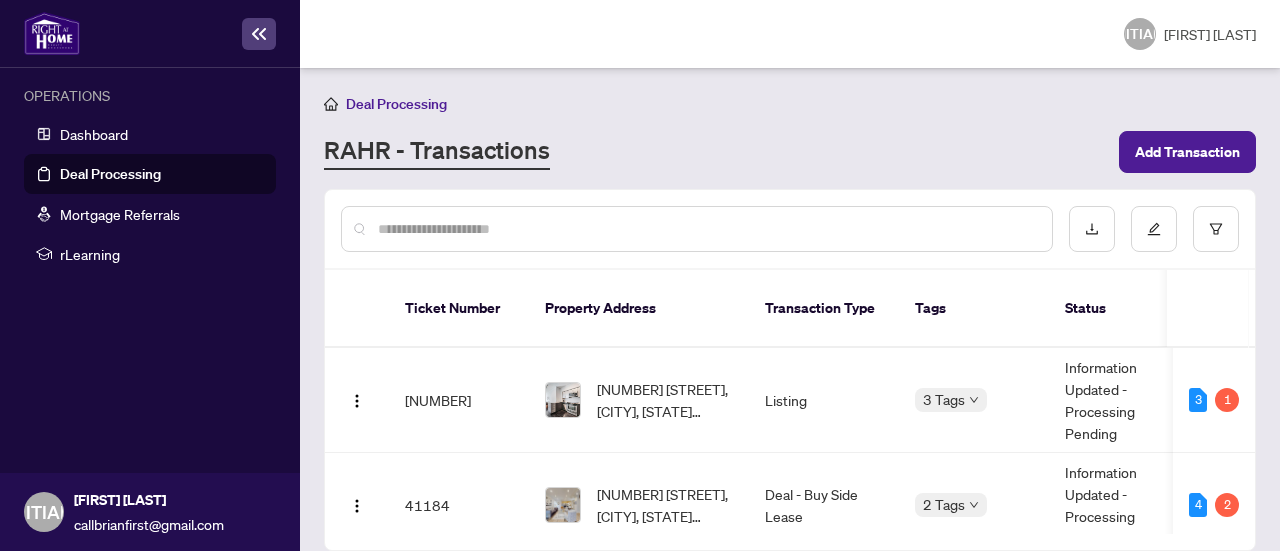 scroll, scrollTop: 1, scrollLeft: 0, axis: vertical 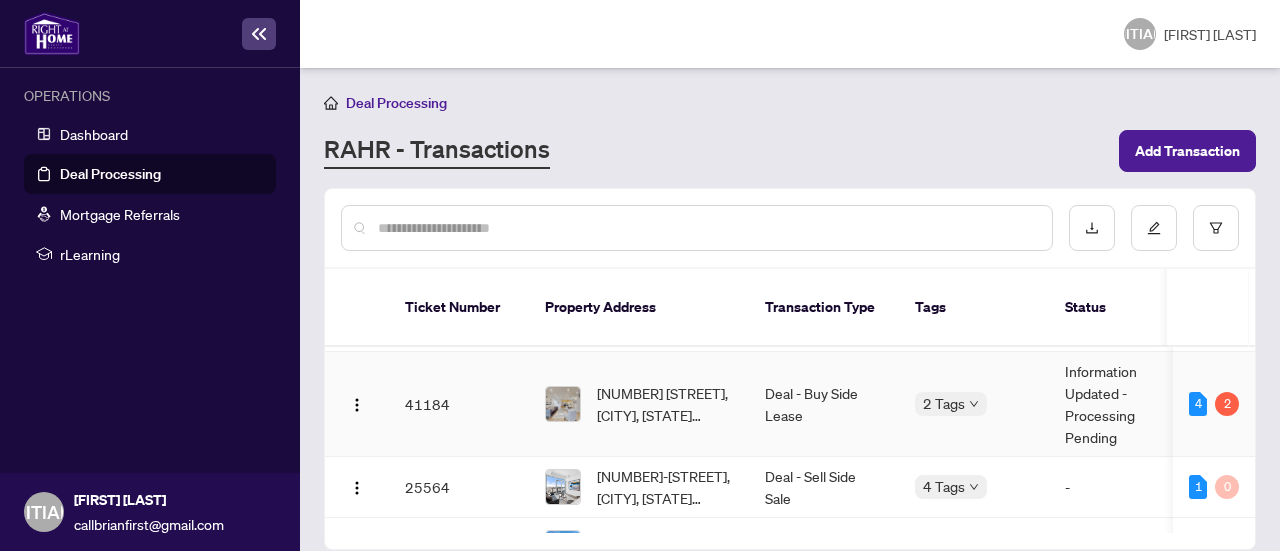 click on "2 Tags" at bounding box center (974, 404) 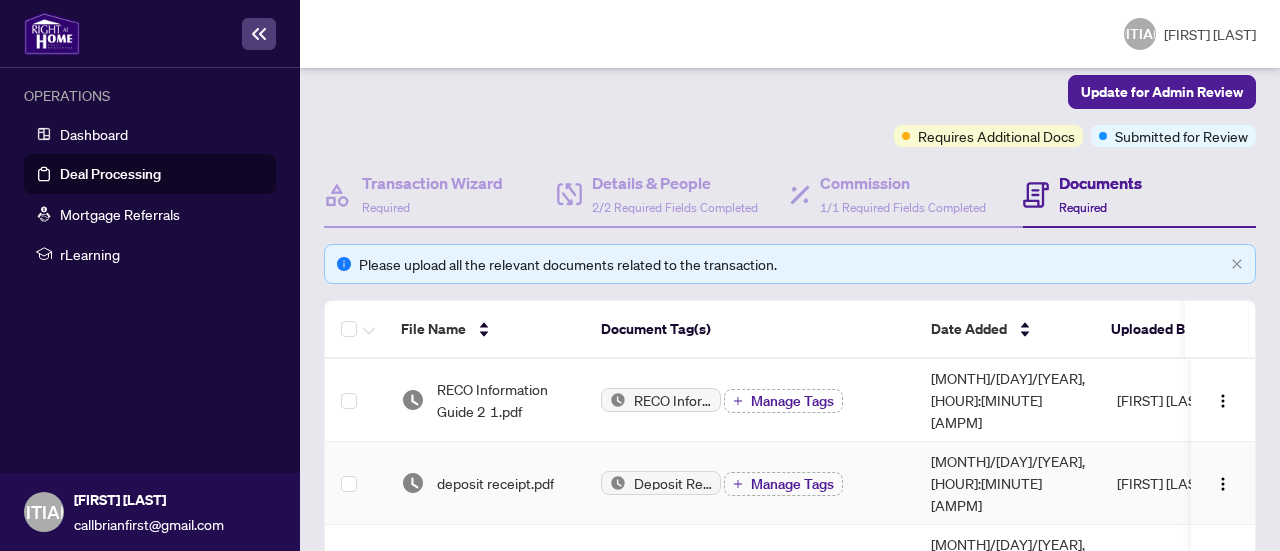 scroll, scrollTop: 0, scrollLeft: 0, axis: both 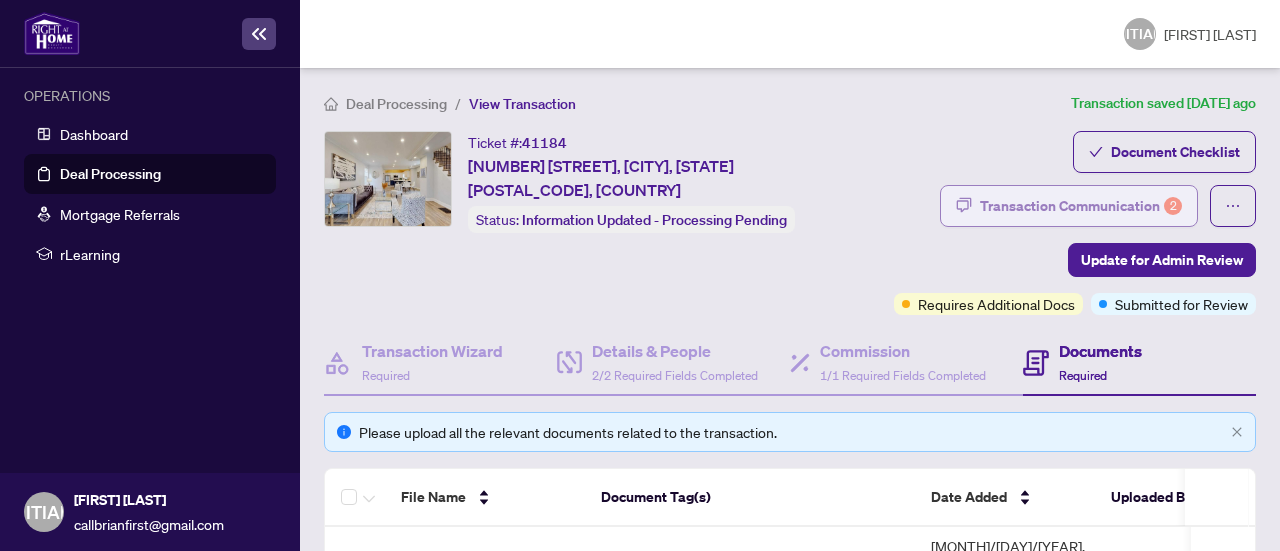 click on "Transaction Communication 2" at bounding box center (1081, 206) 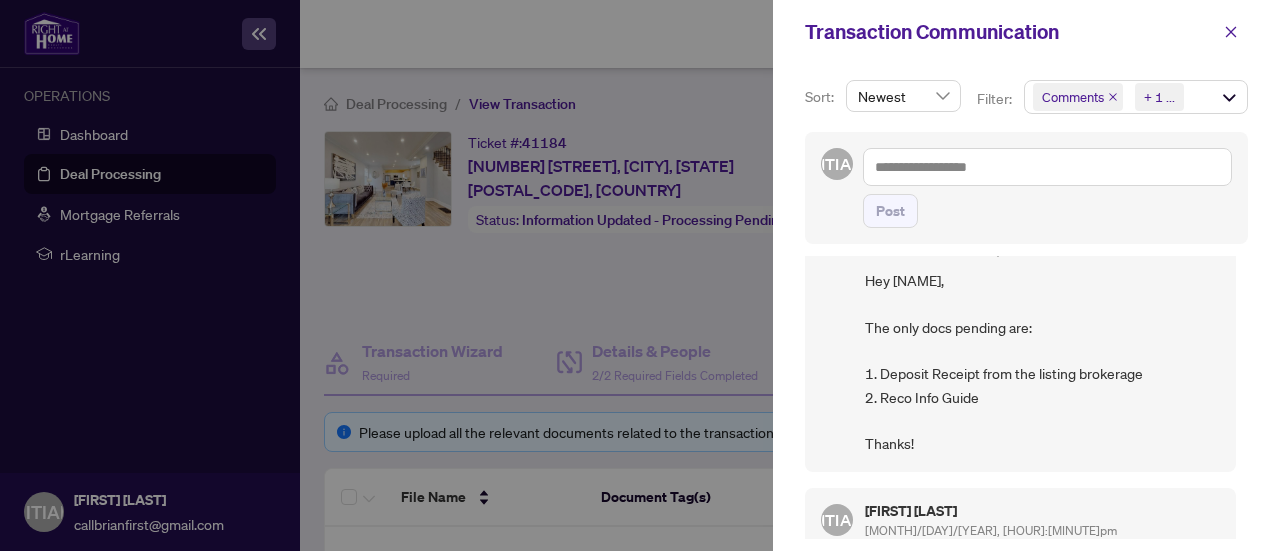 scroll, scrollTop: 0, scrollLeft: 0, axis: both 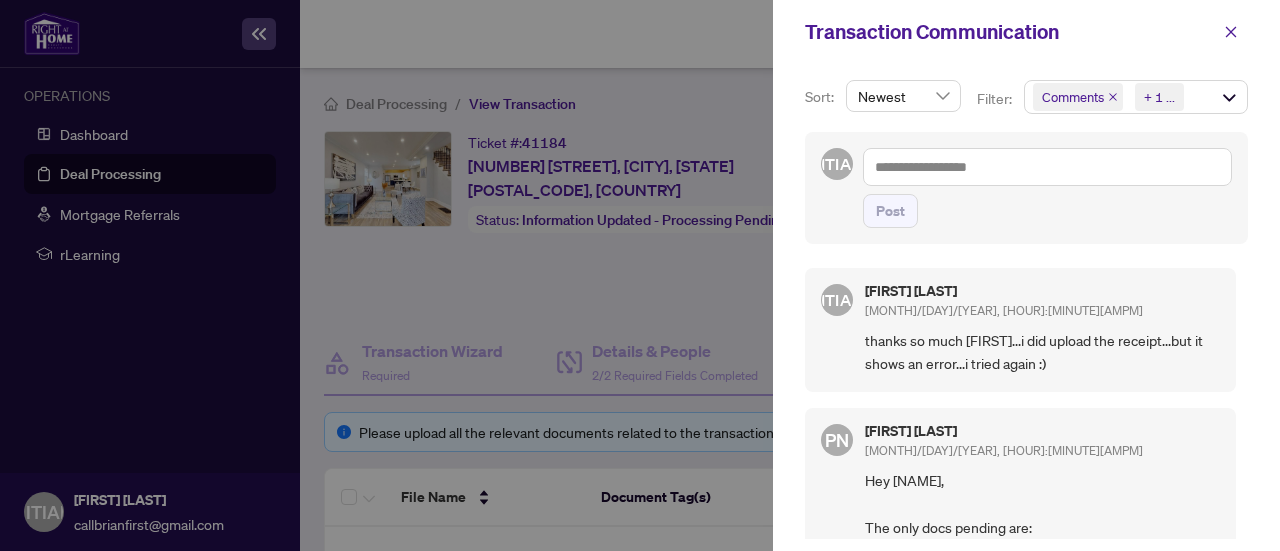 click at bounding box center (640, 275) 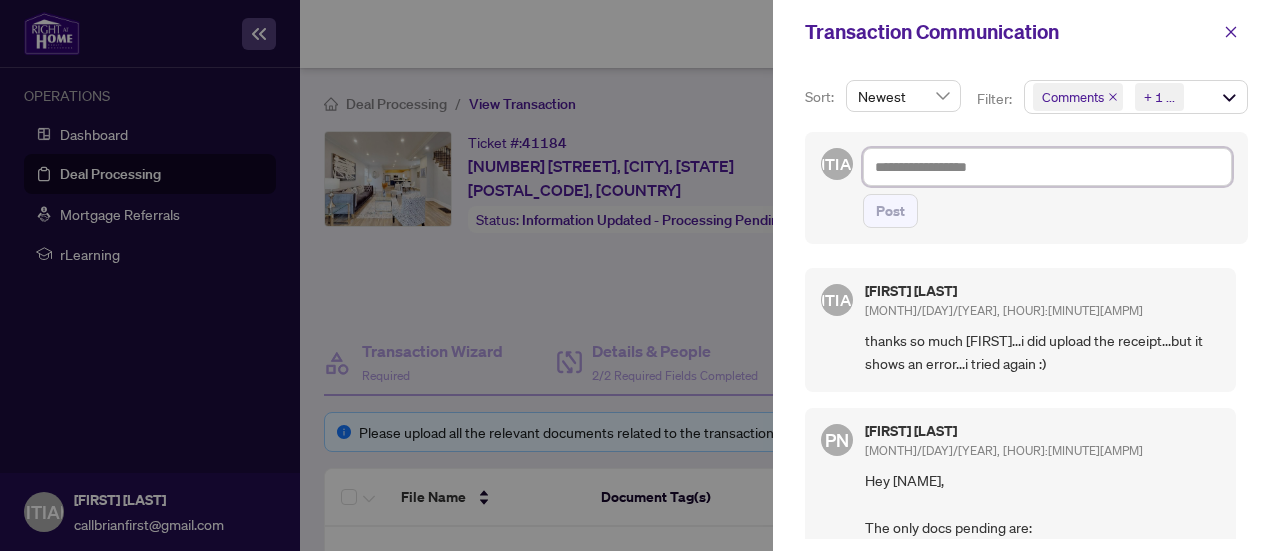 click at bounding box center (1047, 167) 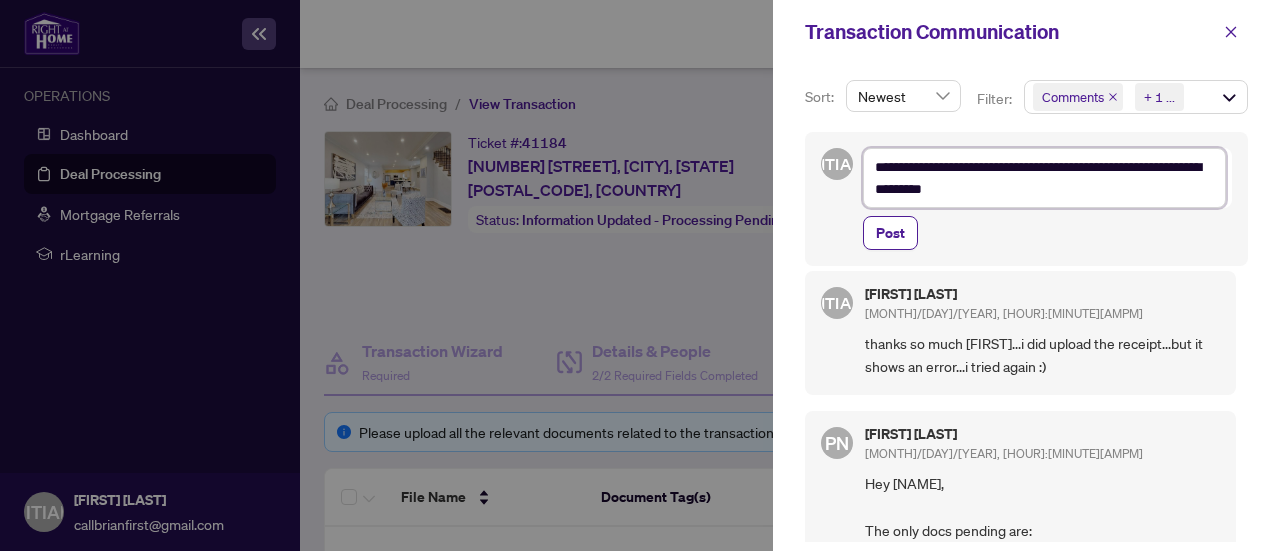 scroll, scrollTop: 26, scrollLeft: 0, axis: vertical 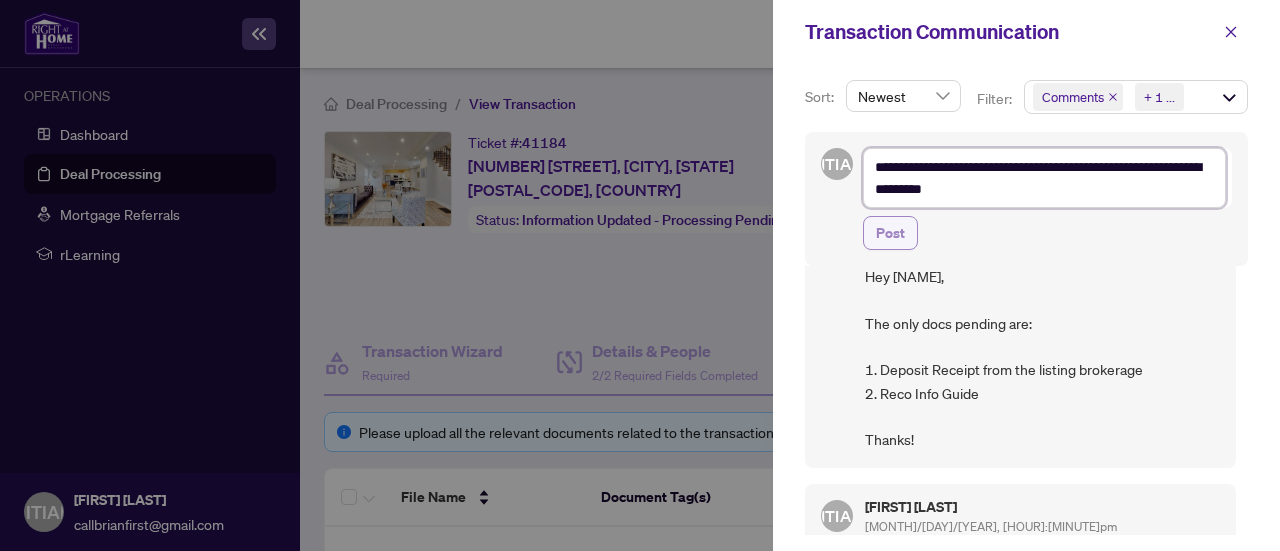type on "**********" 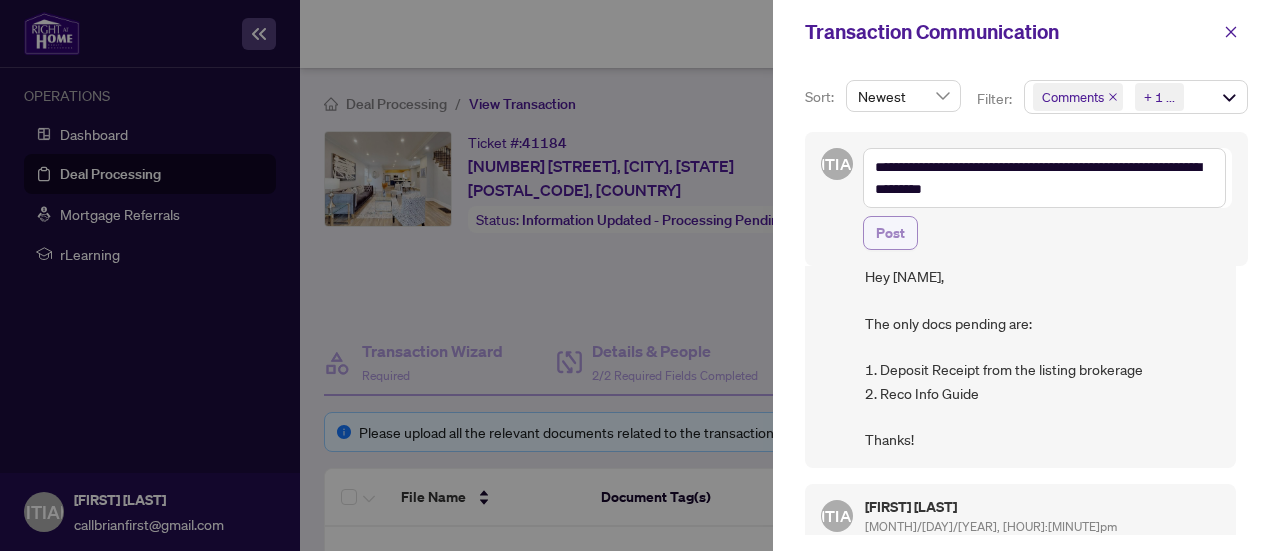 click on "Post" at bounding box center [890, 233] 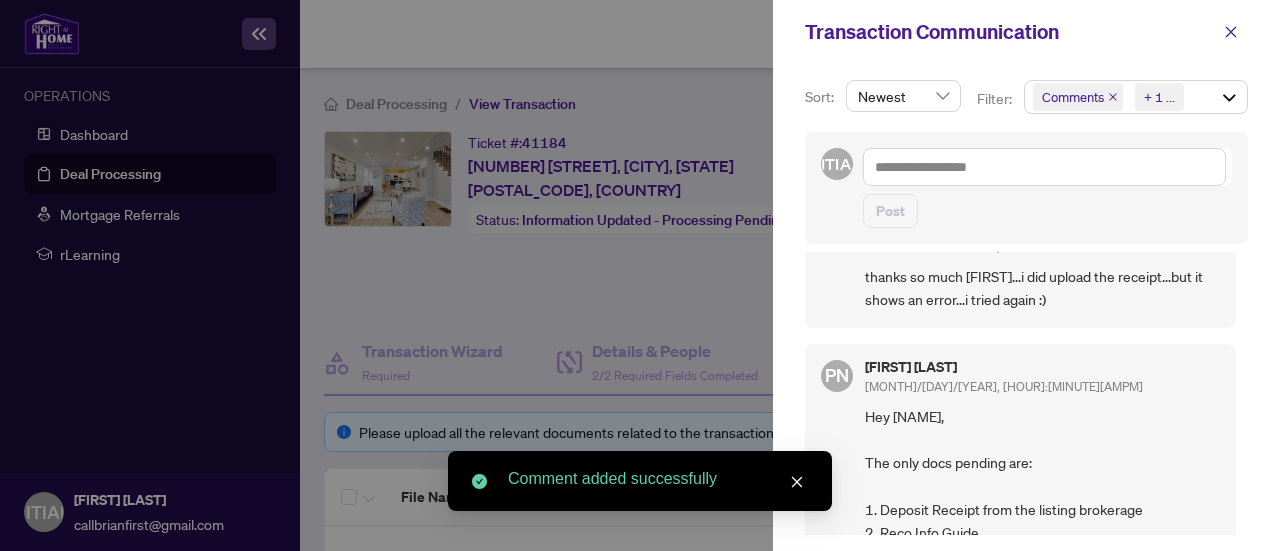 scroll, scrollTop: 0, scrollLeft: 0, axis: both 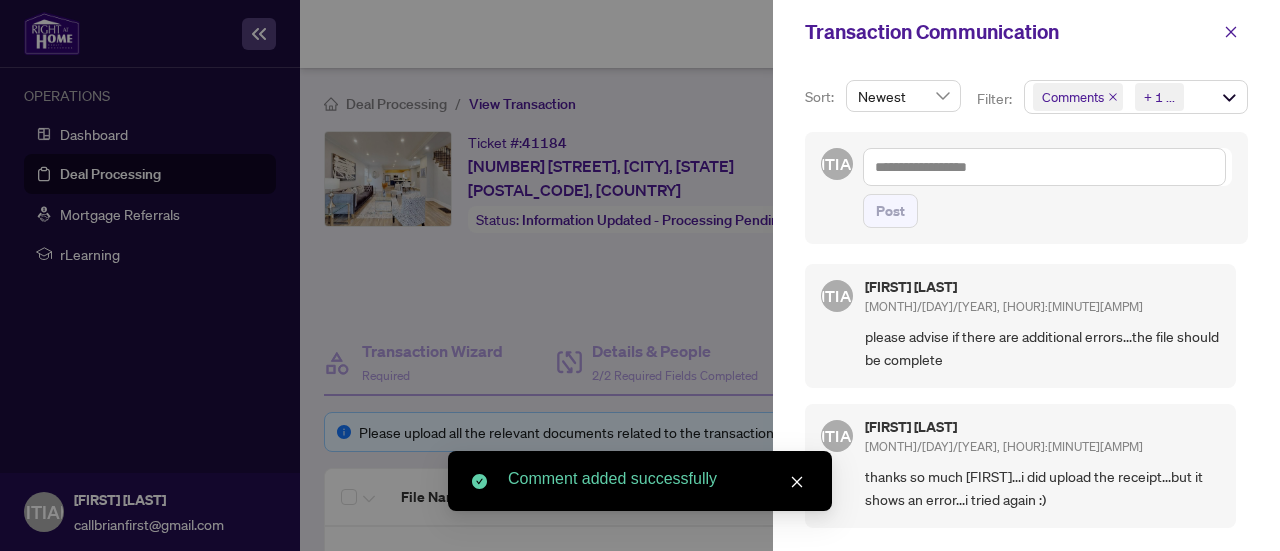 click at bounding box center [640, 275] 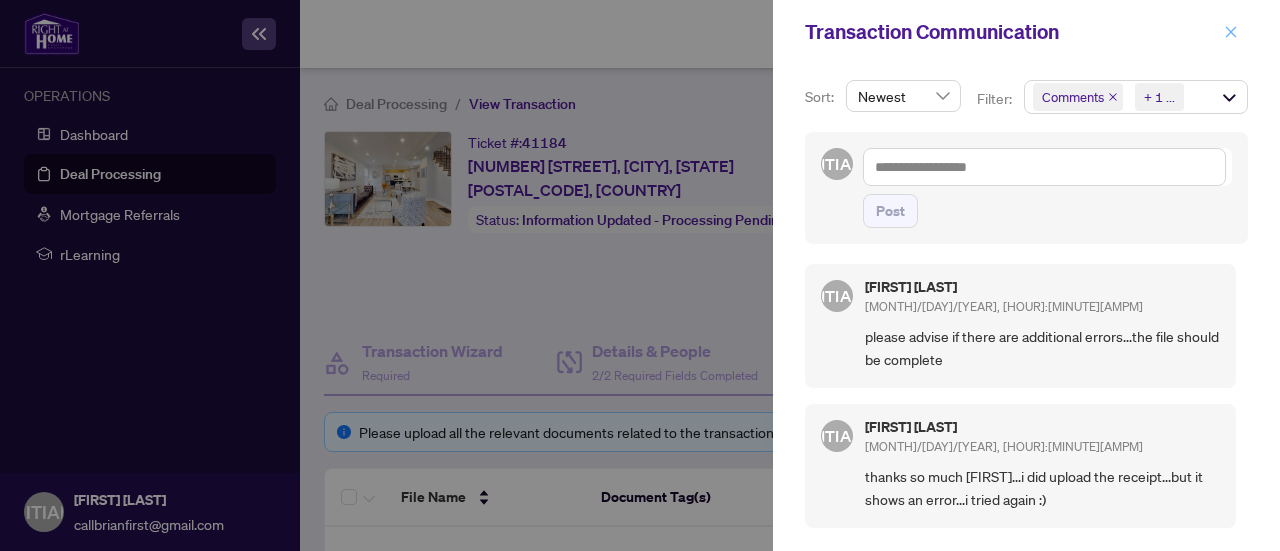 click at bounding box center (1231, 32) 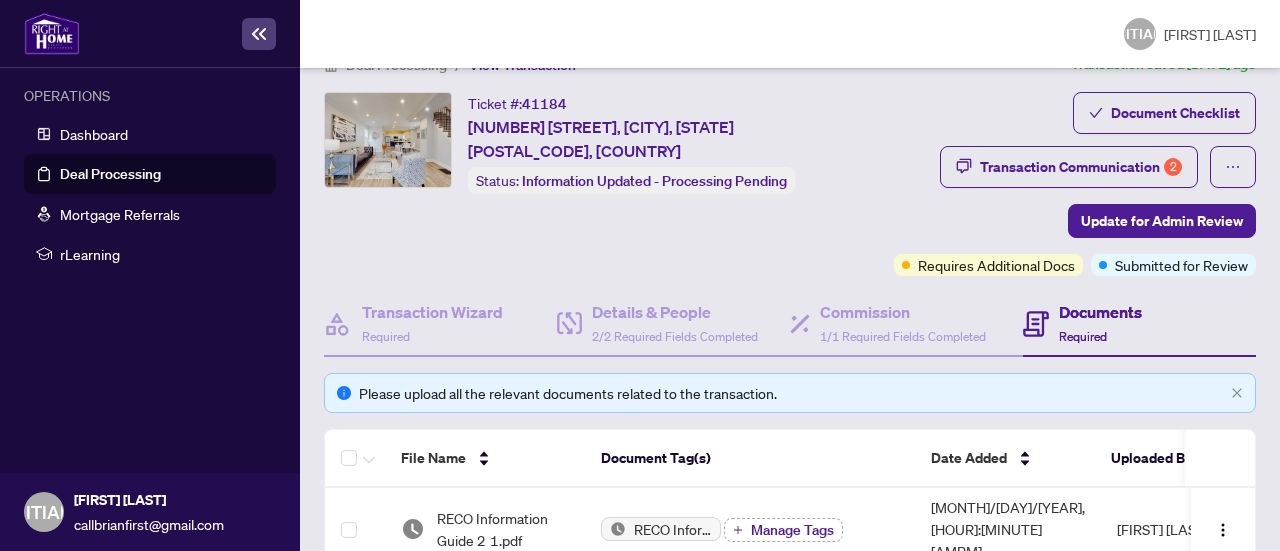 scroll, scrollTop: 0, scrollLeft: 0, axis: both 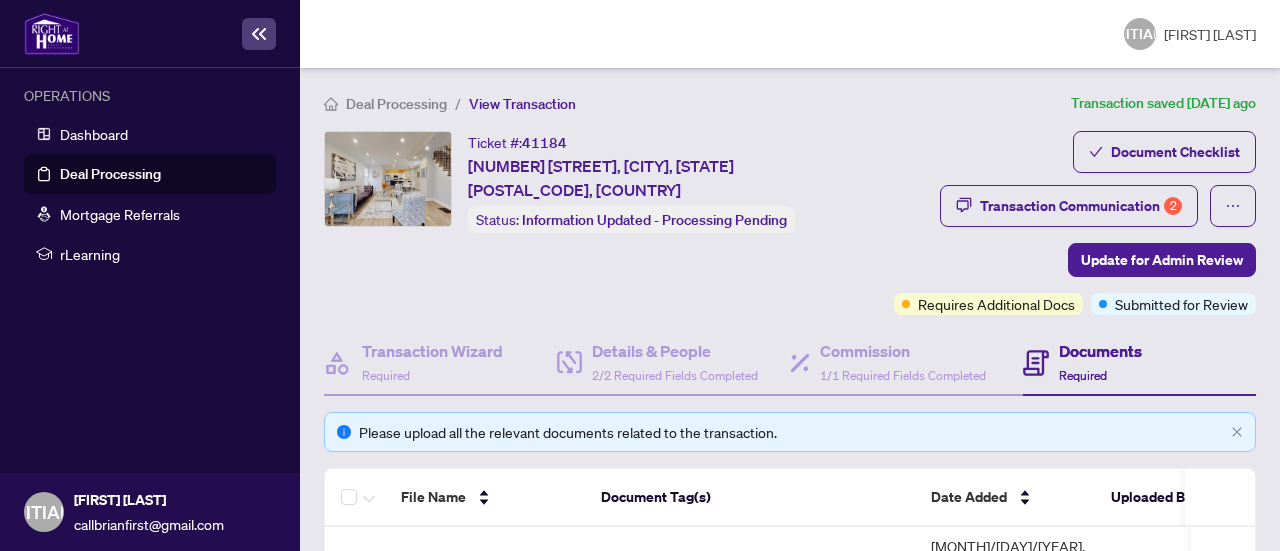 click at bounding box center (259, 34) 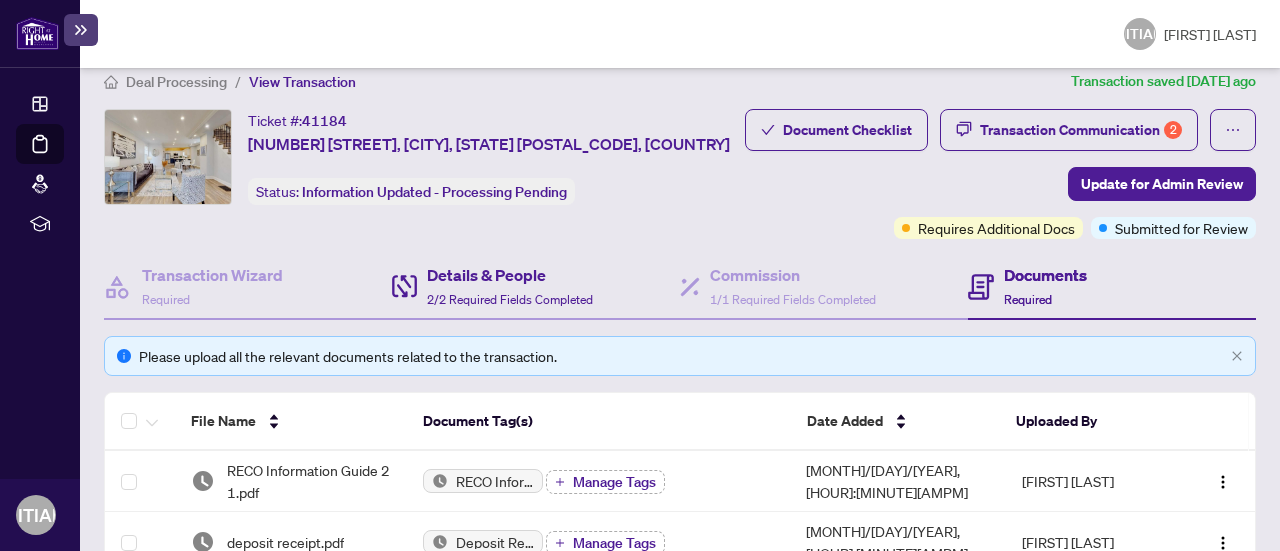 scroll, scrollTop: 0, scrollLeft: 0, axis: both 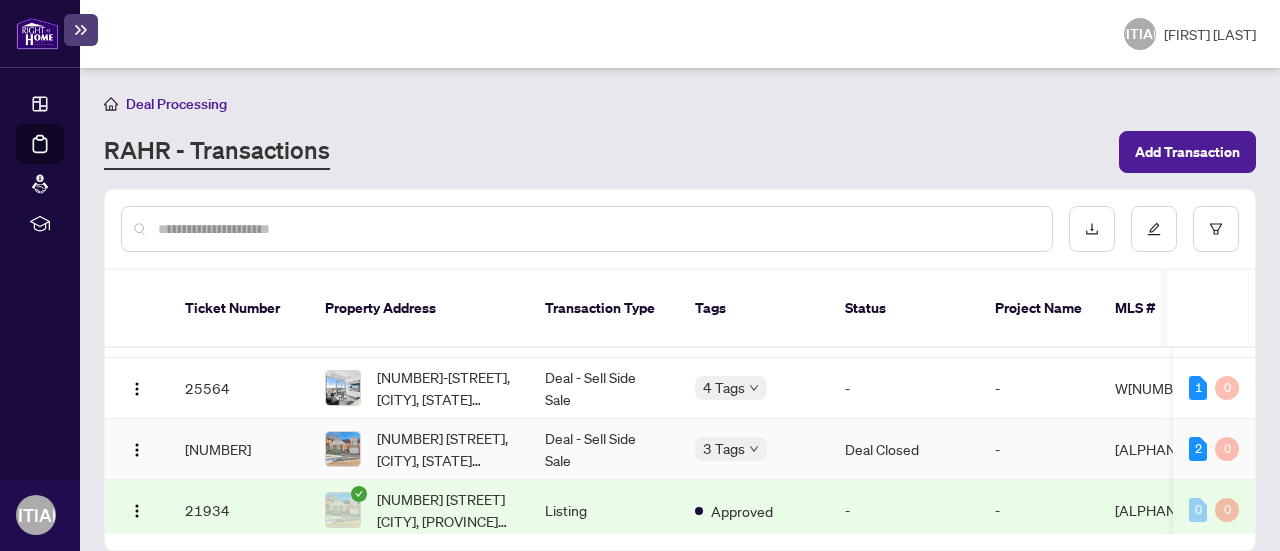 click on "Deal Closed" at bounding box center (904, 449) 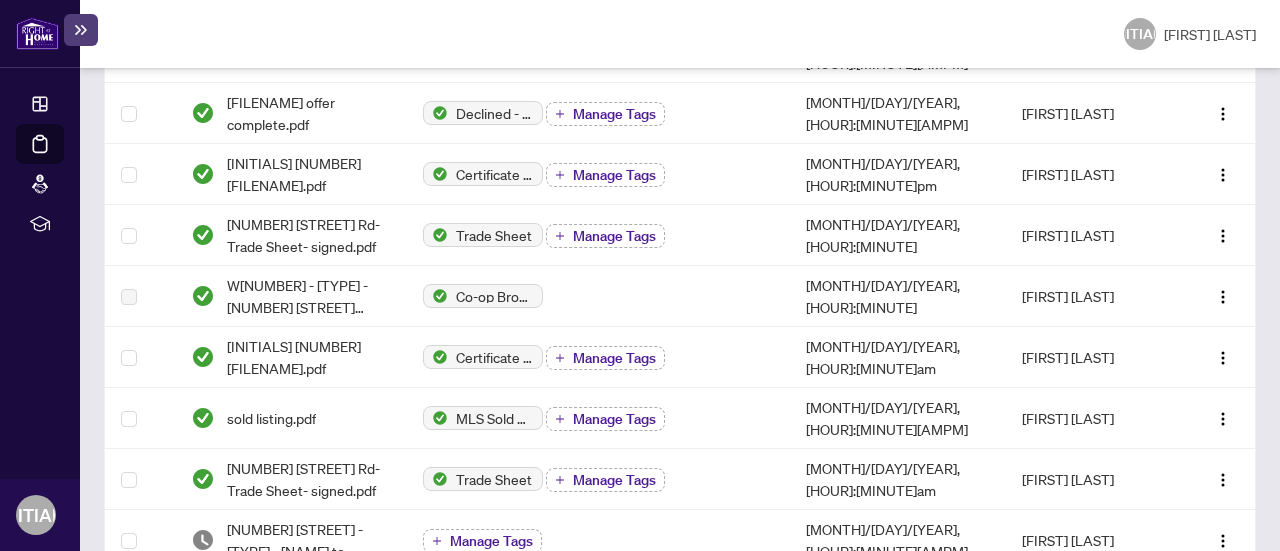 scroll, scrollTop: 300, scrollLeft: 0, axis: vertical 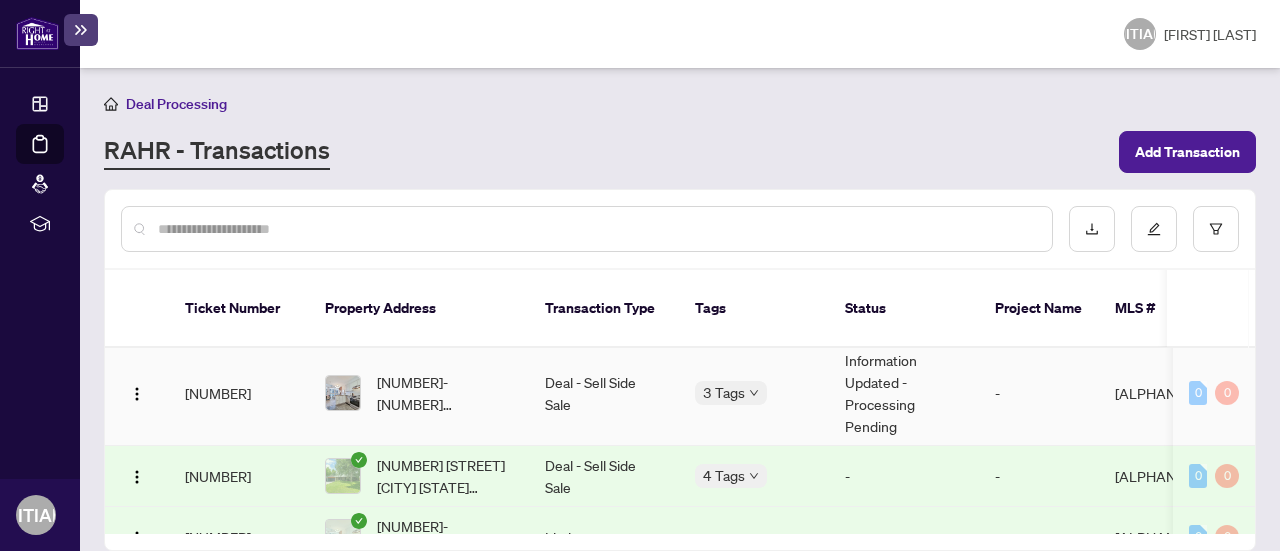 click on "Information Updated - Processing Pending" at bounding box center (904, 393) 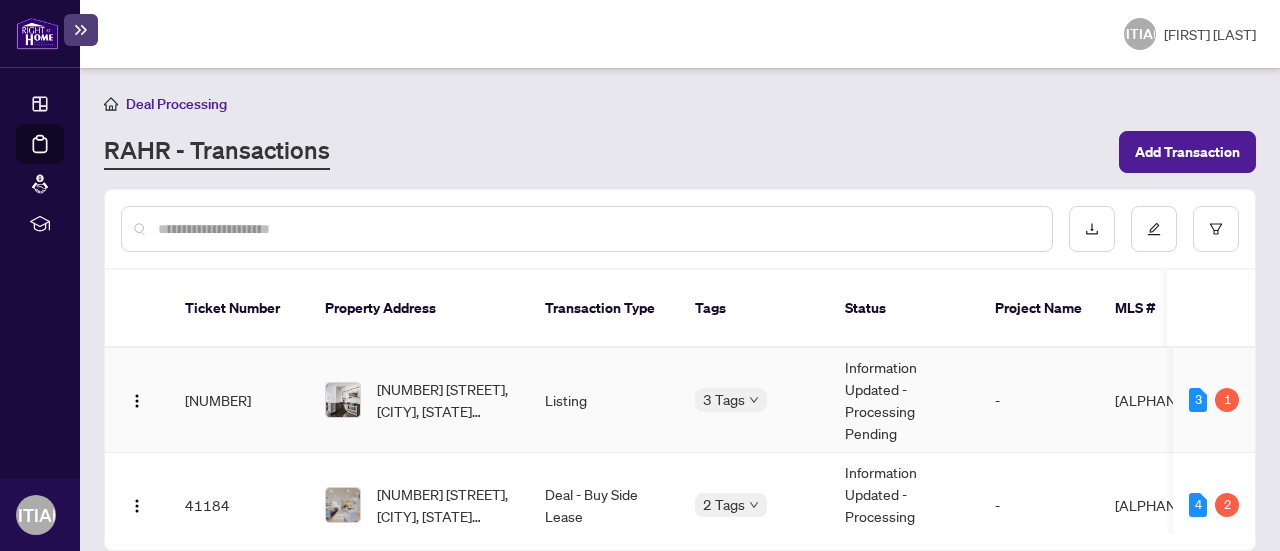 click on "-" at bounding box center [1039, 400] 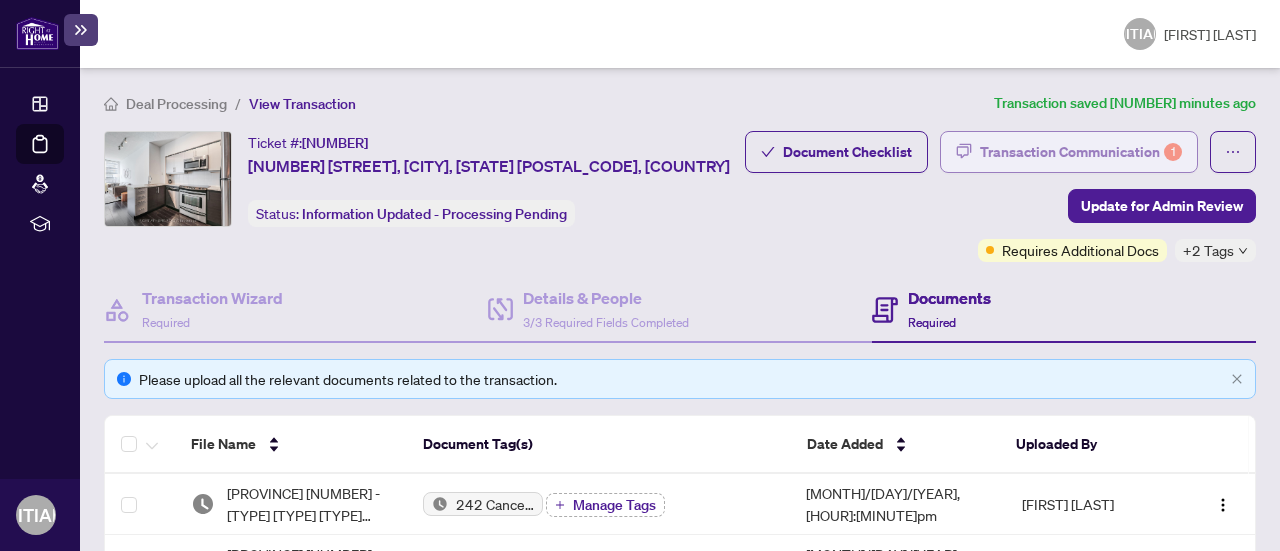 click on "Transaction Communication 1" at bounding box center [1081, 152] 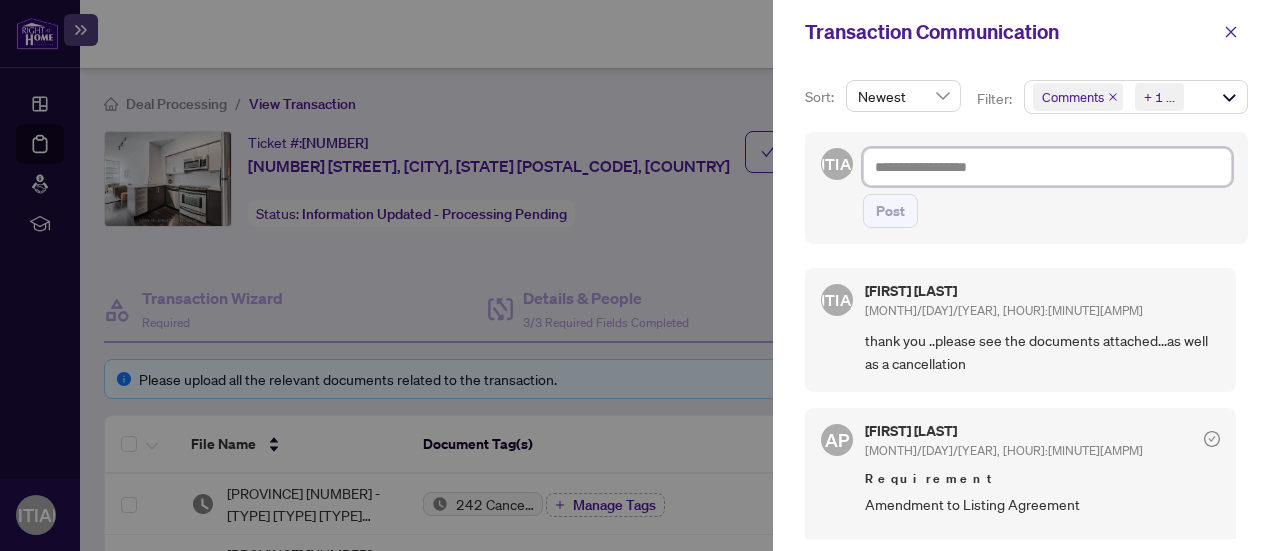 click at bounding box center [1047, 167] 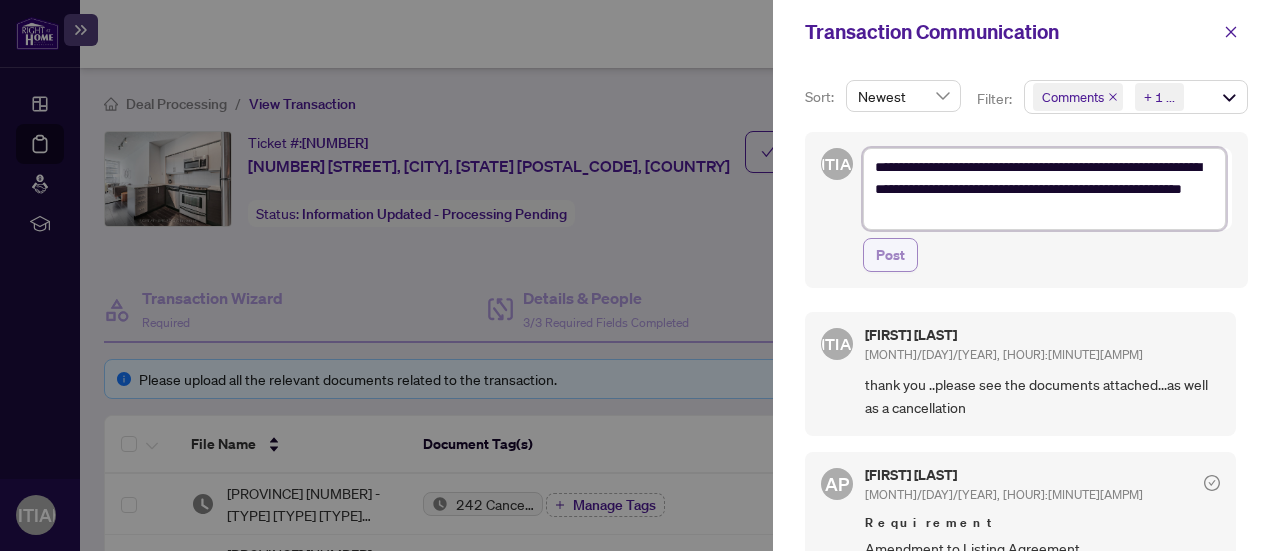 type on "**********" 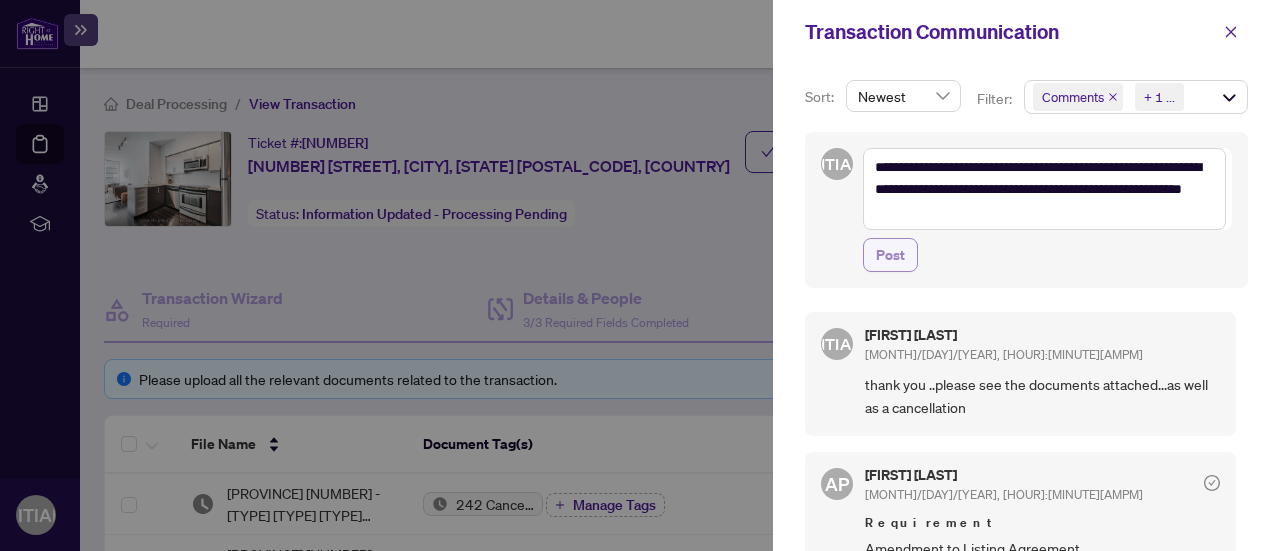 click on "Post" at bounding box center [890, 255] 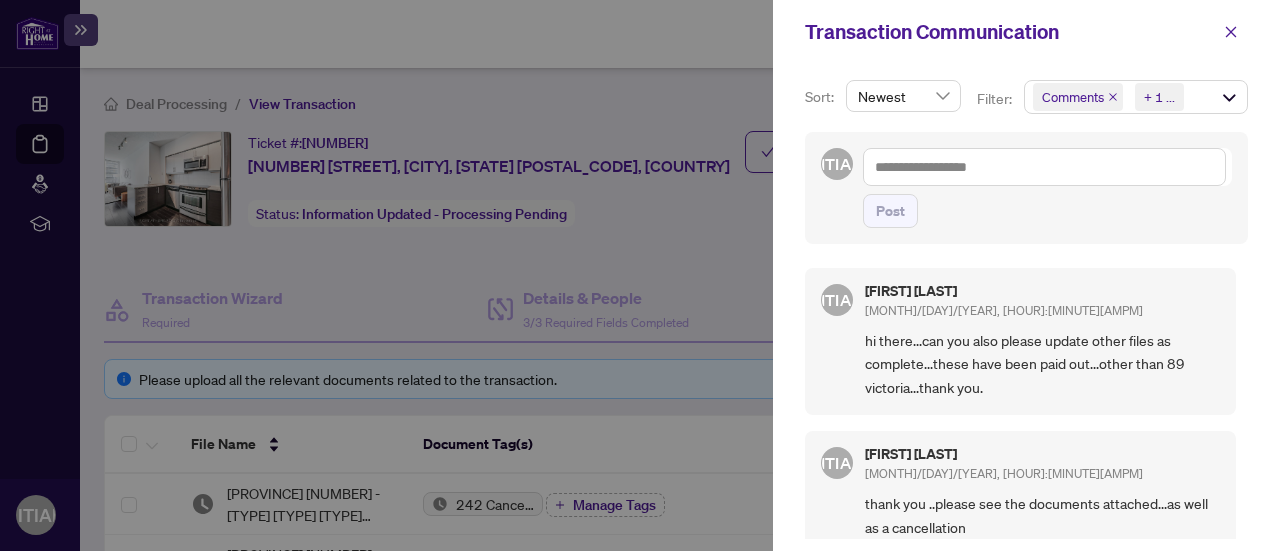 click at bounding box center (640, 275) 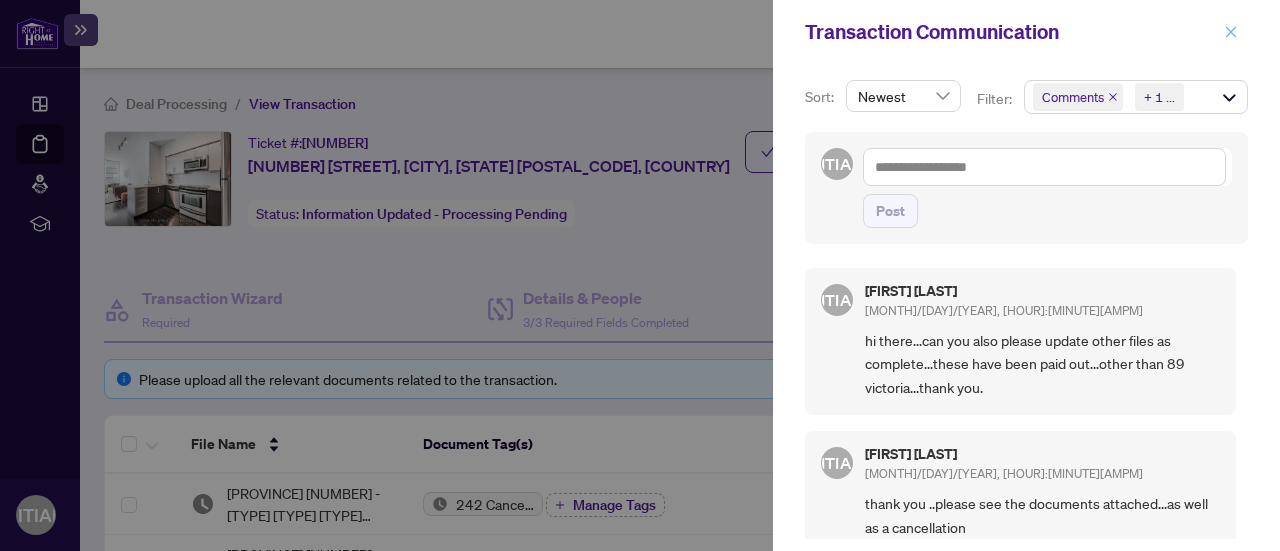click at bounding box center [1231, 32] 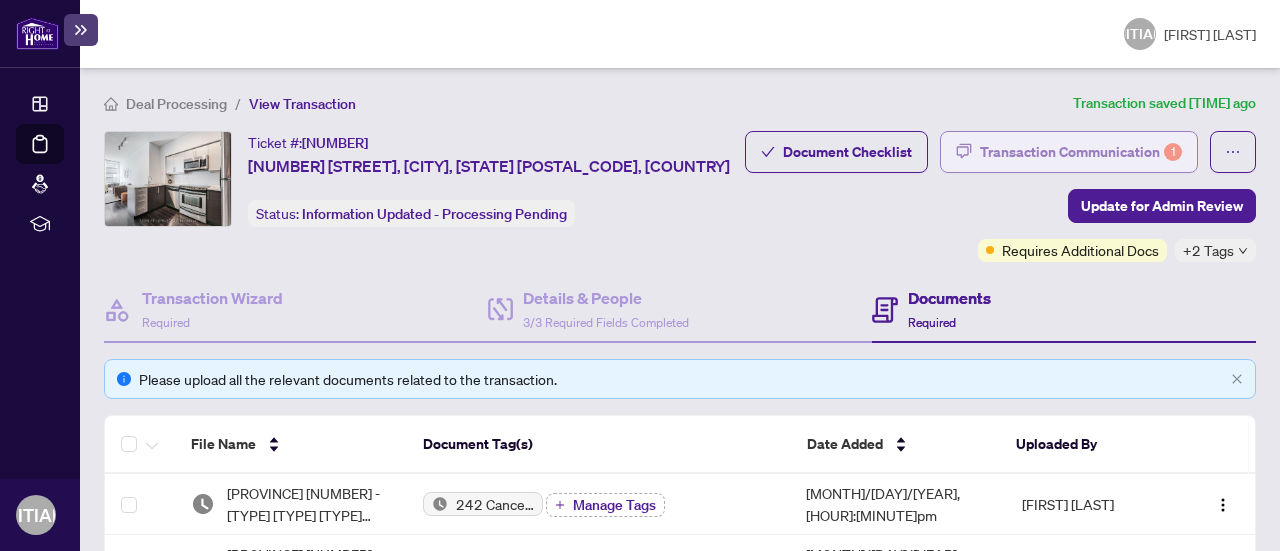 click on "Transaction Communication 1" at bounding box center [1081, 152] 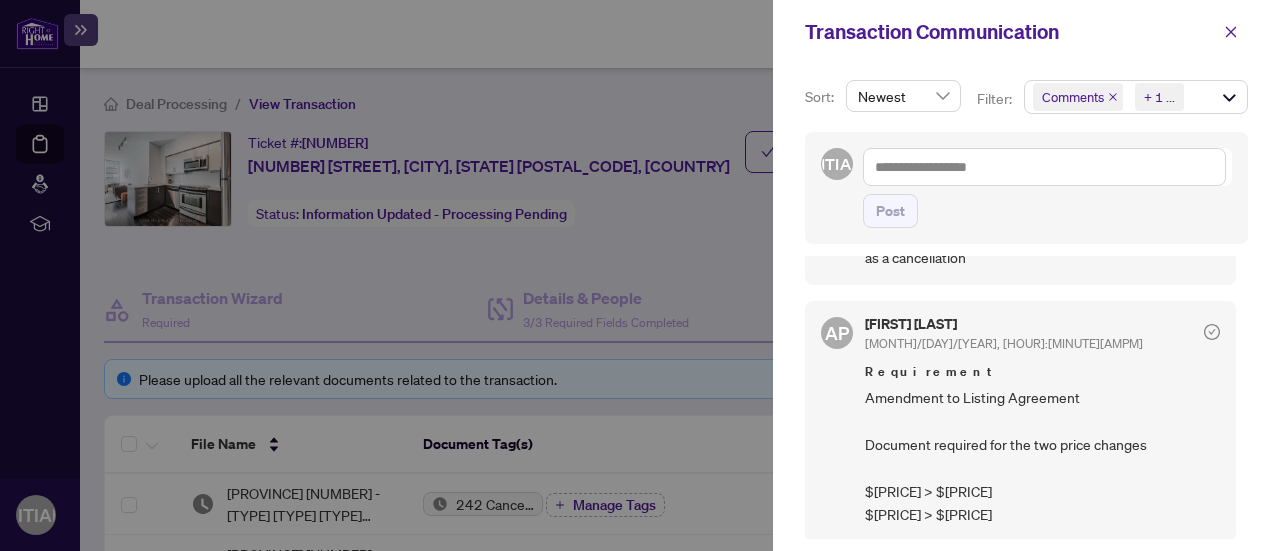 scroll, scrollTop: 0, scrollLeft: 0, axis: both 